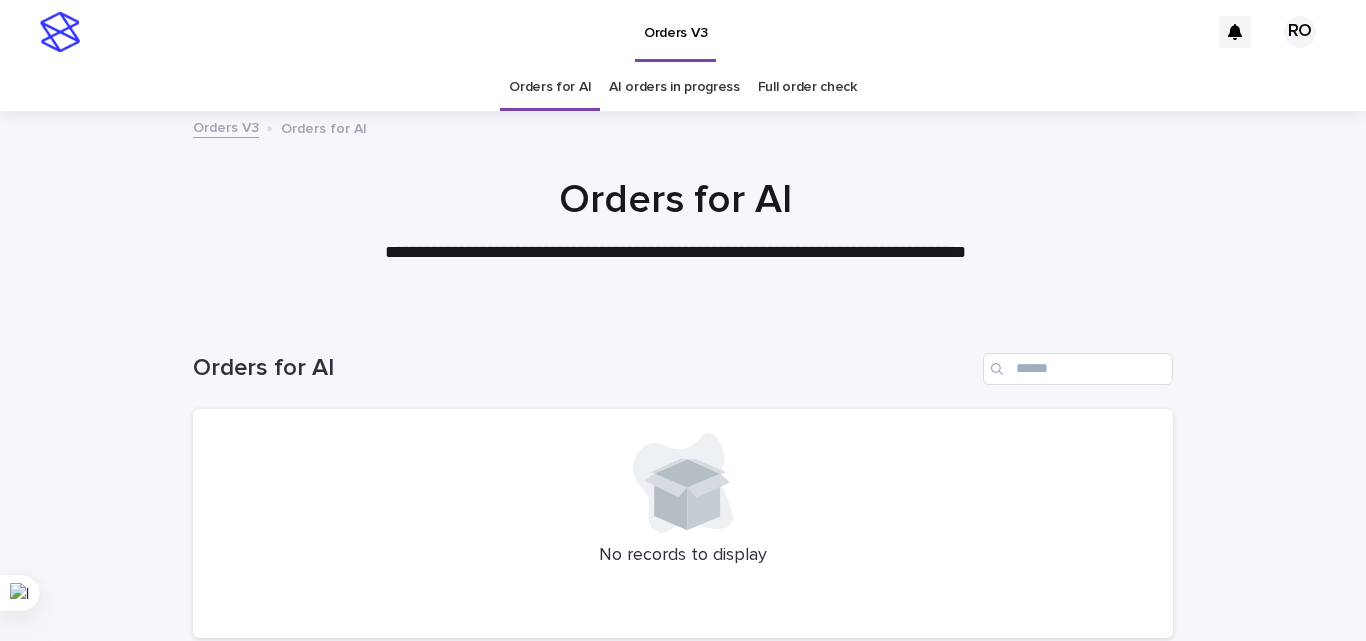 scroll, scrollTop: 0, scrollLeft: 0, axis: both 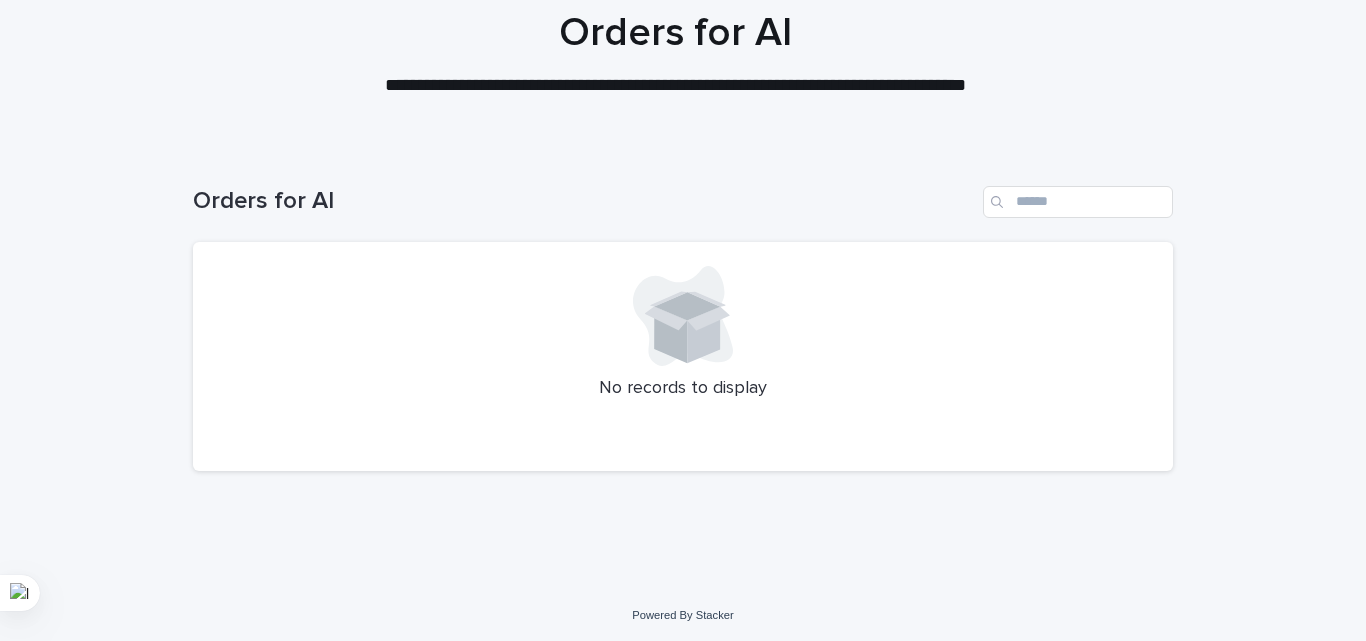 click on "Loading... Saving… Loading... Saving… Orders for AI No records to display" at bounding box center [683, 367] 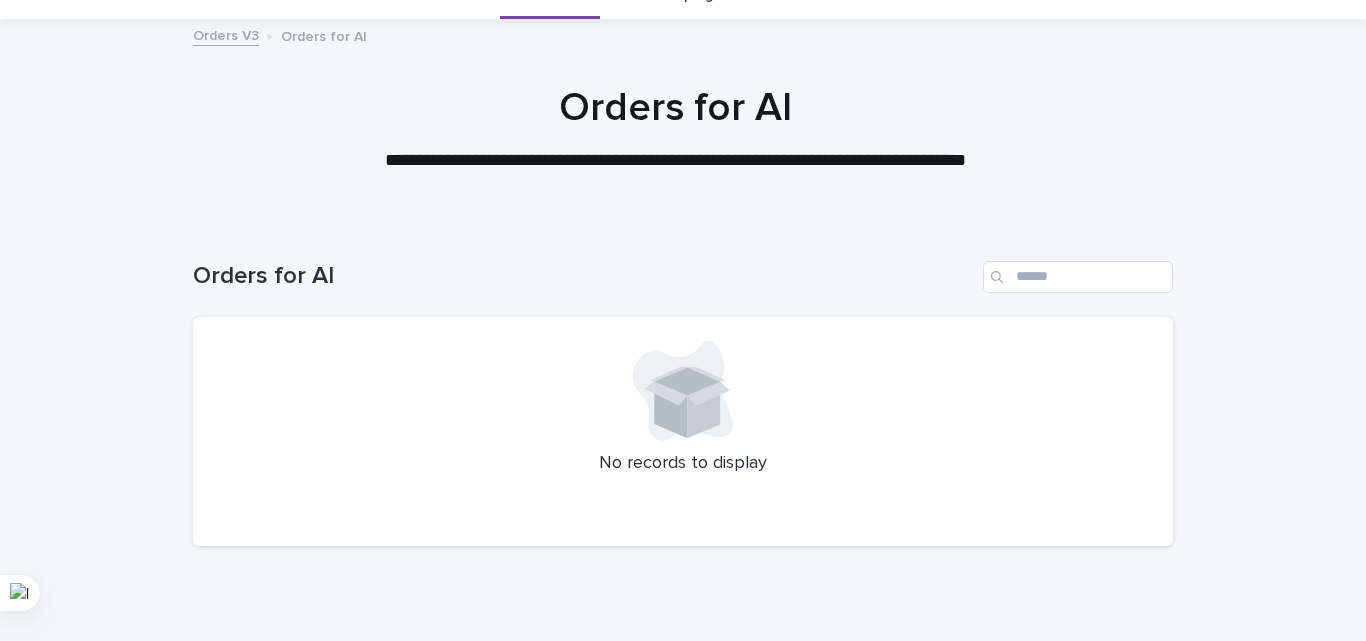 scroll, scrollTop: 0, scrollLeft: 0, axis: both 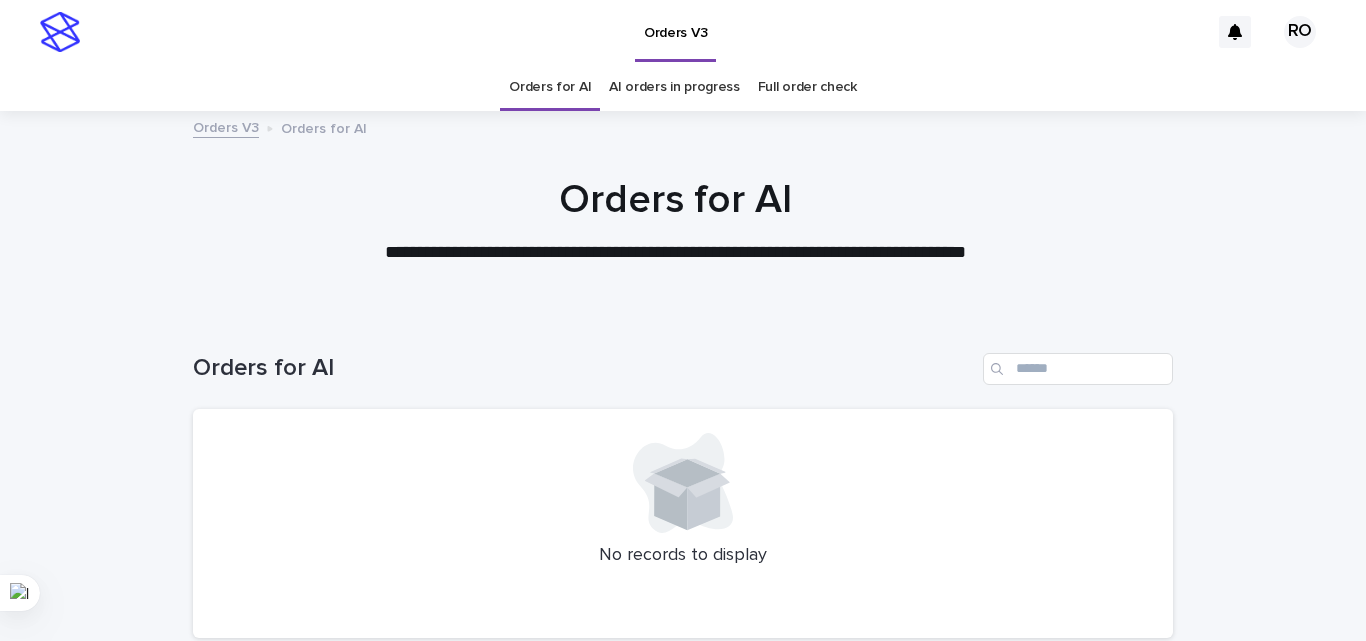 click on "AI orders in progress" at bounding box center [674, 87] 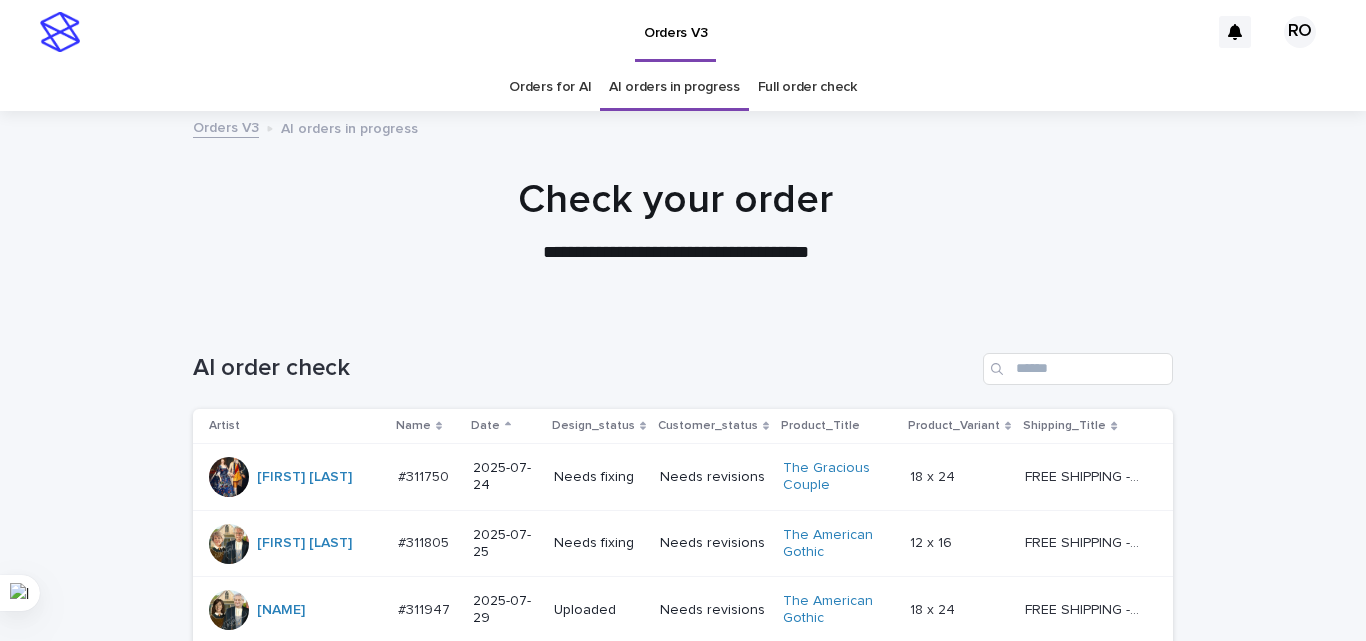 click on "**********" at bounding box center (675, 221) 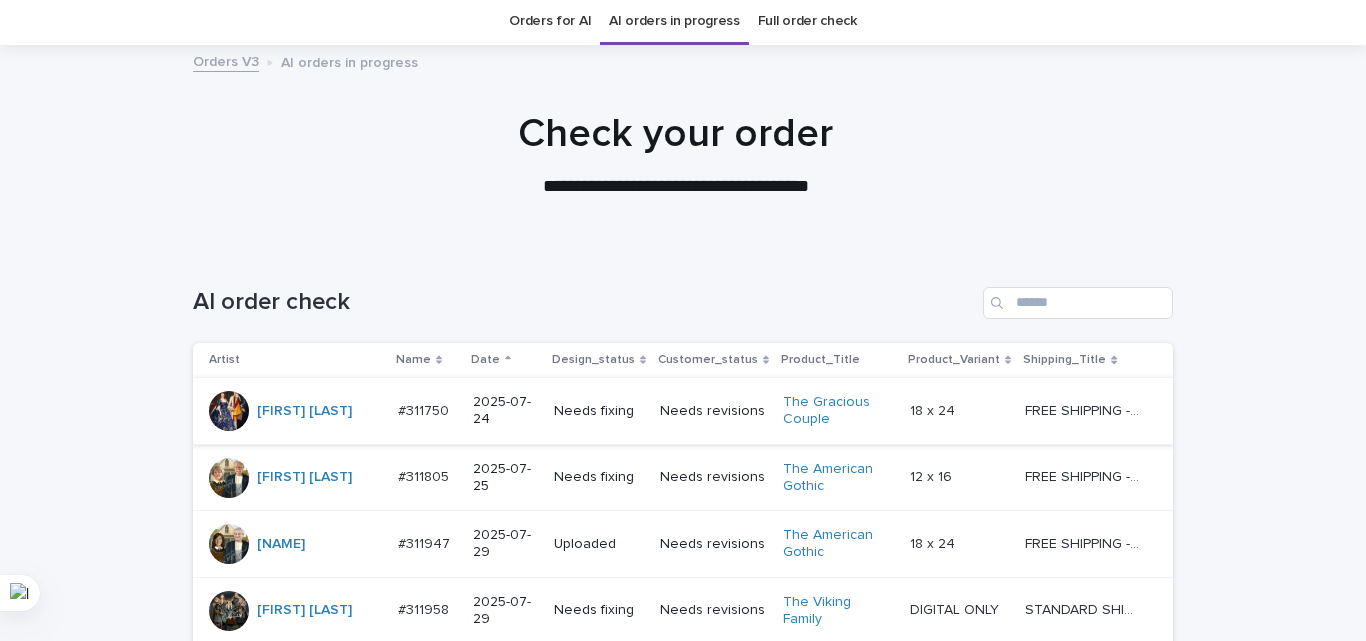 scroll, scrollTop: 100, scrollLeft: 0, axis: vertical 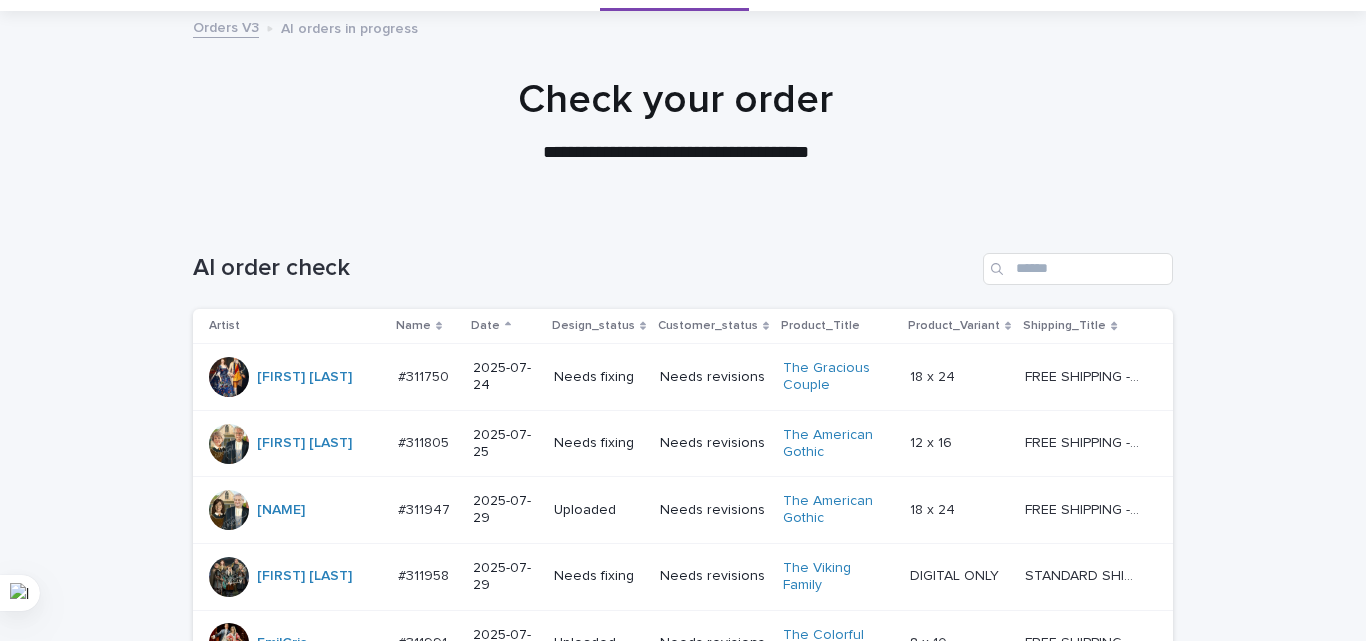 click on "Date" at bounding box center [505, 326] 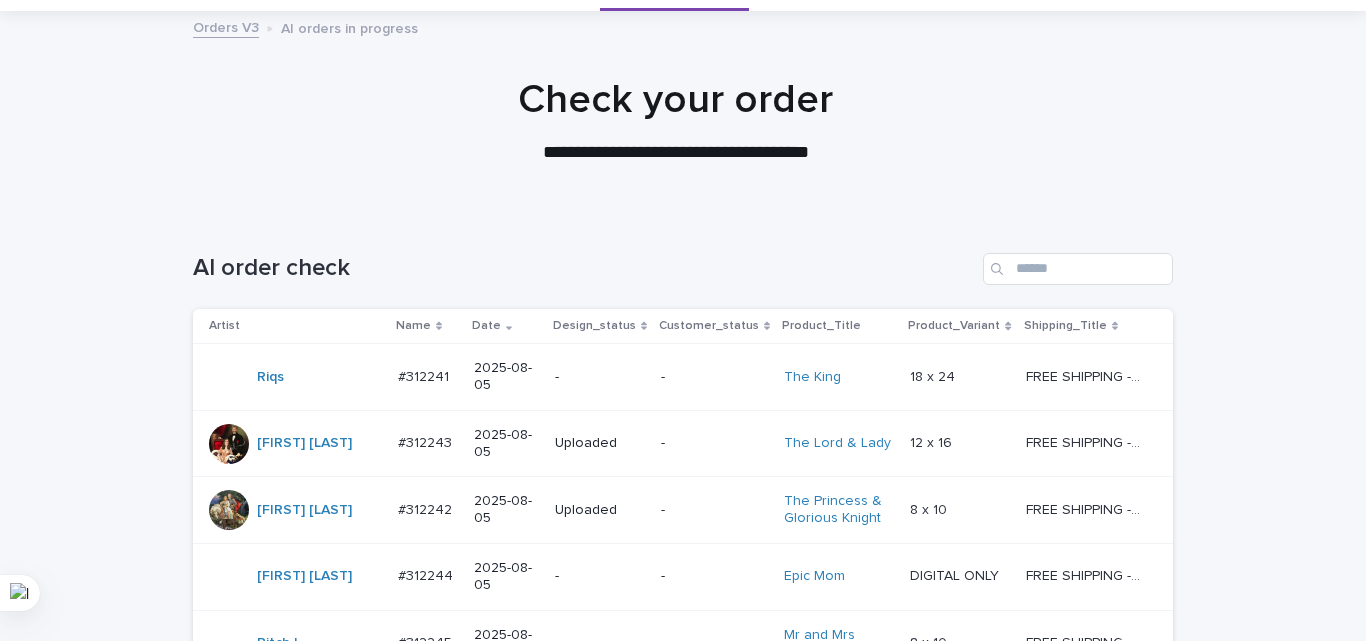 click on "-" at bounding box center (600, 377) 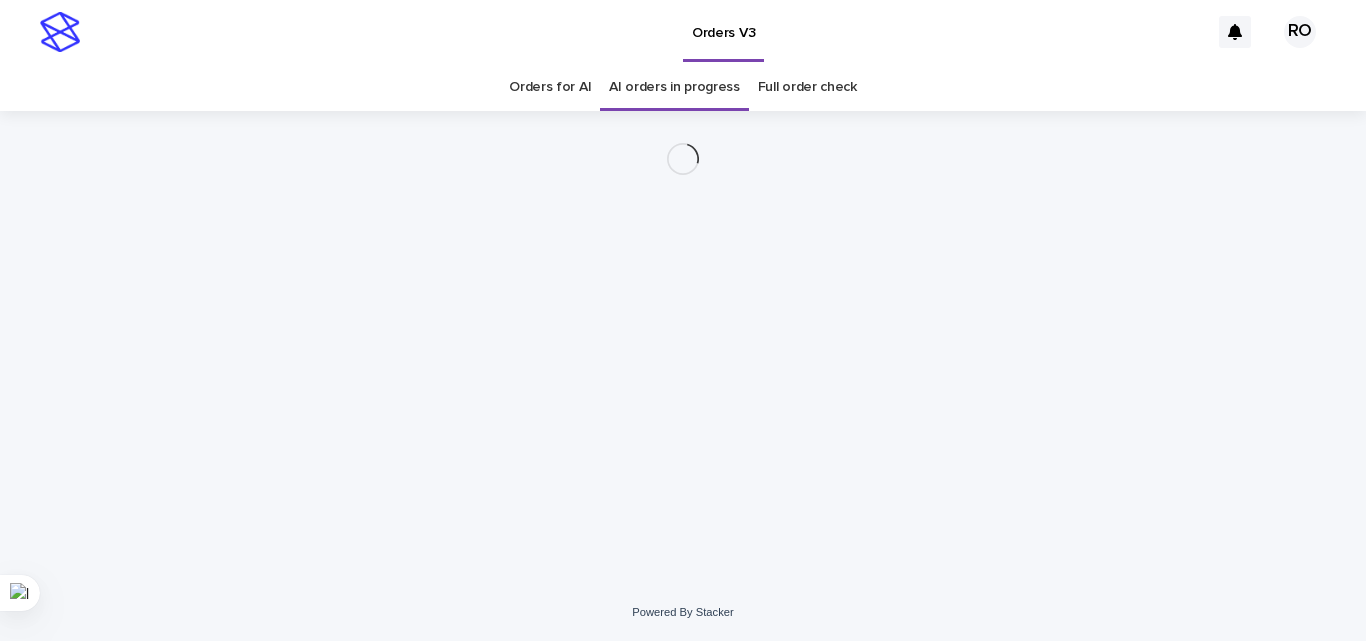 scroll, scrollTop: 0, scrollLeft: 0, axis: both 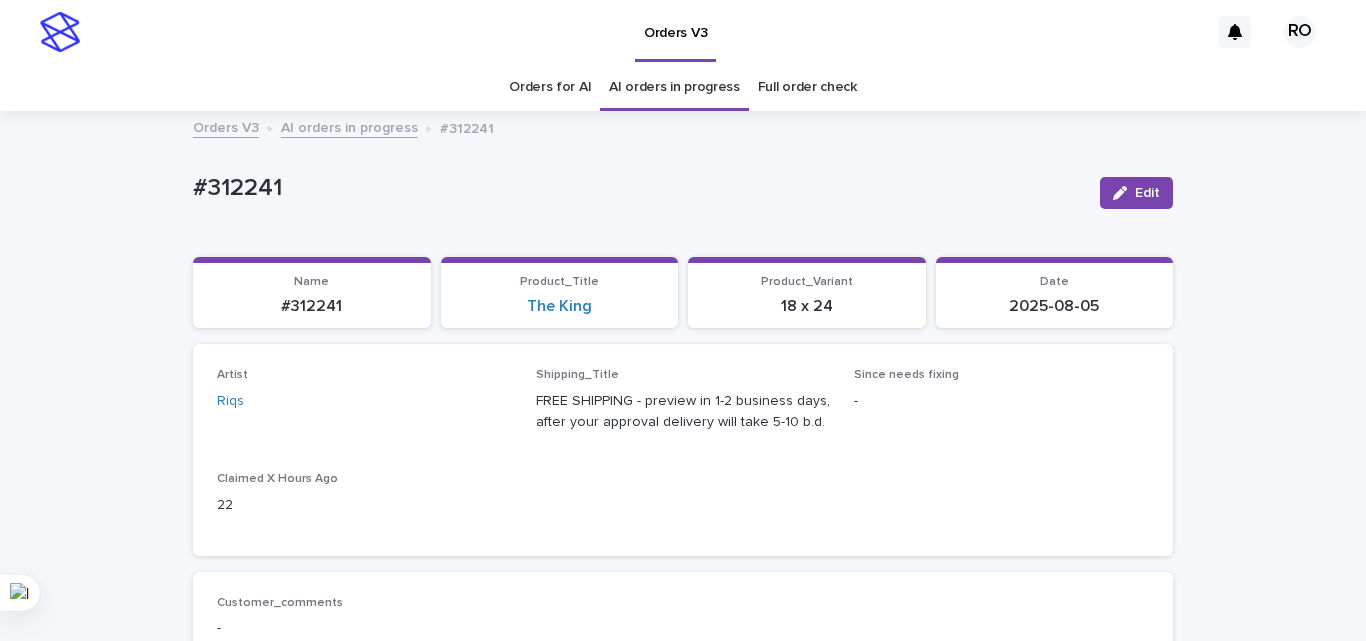 click on "Orders for AI" at bounding box center [550, 87] 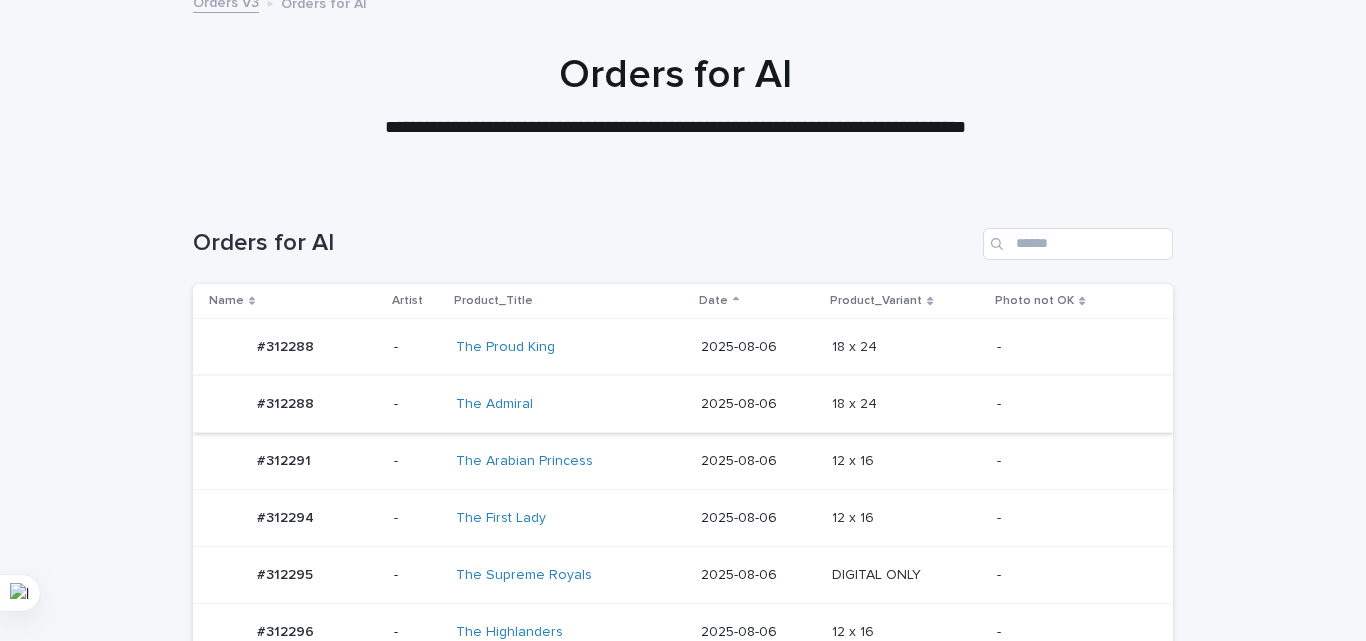 scroll, scrollTop: 200, scrollLeft: 0, axis: vertical 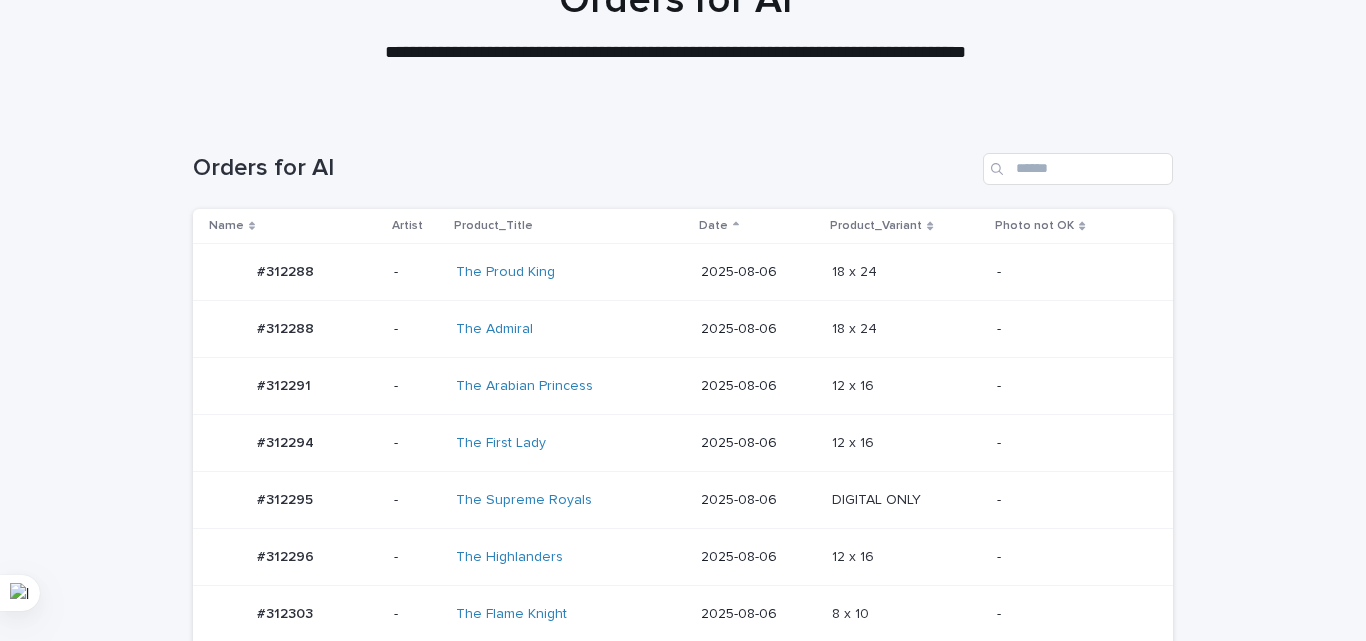 click on "12 x 16 12 x 16" at bounding box center (906, 386) 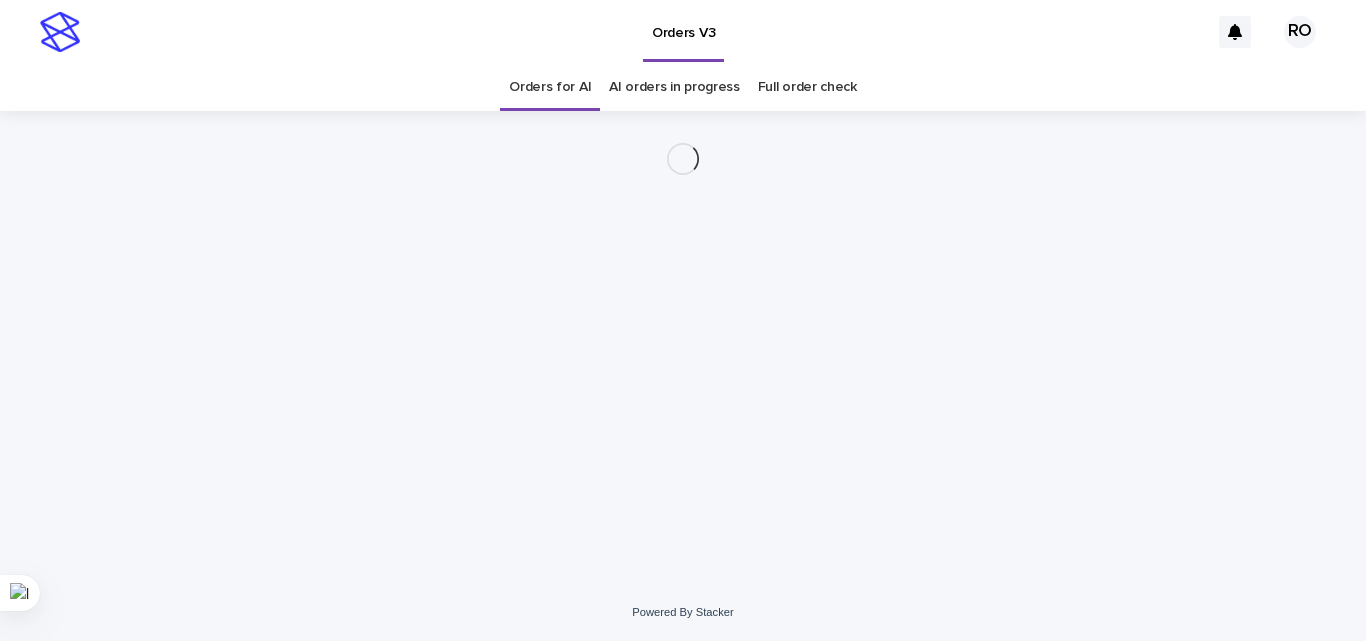 scroll, scrollTop: 0, scrollLeft: 0, axis: both 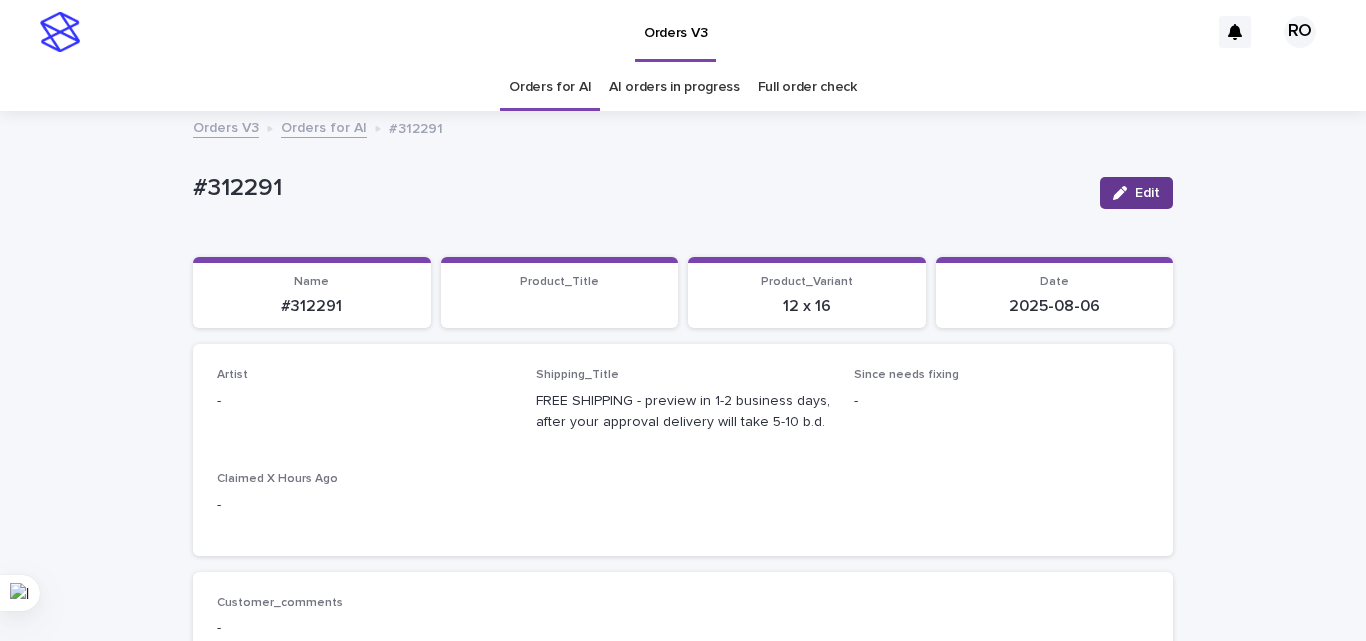 click 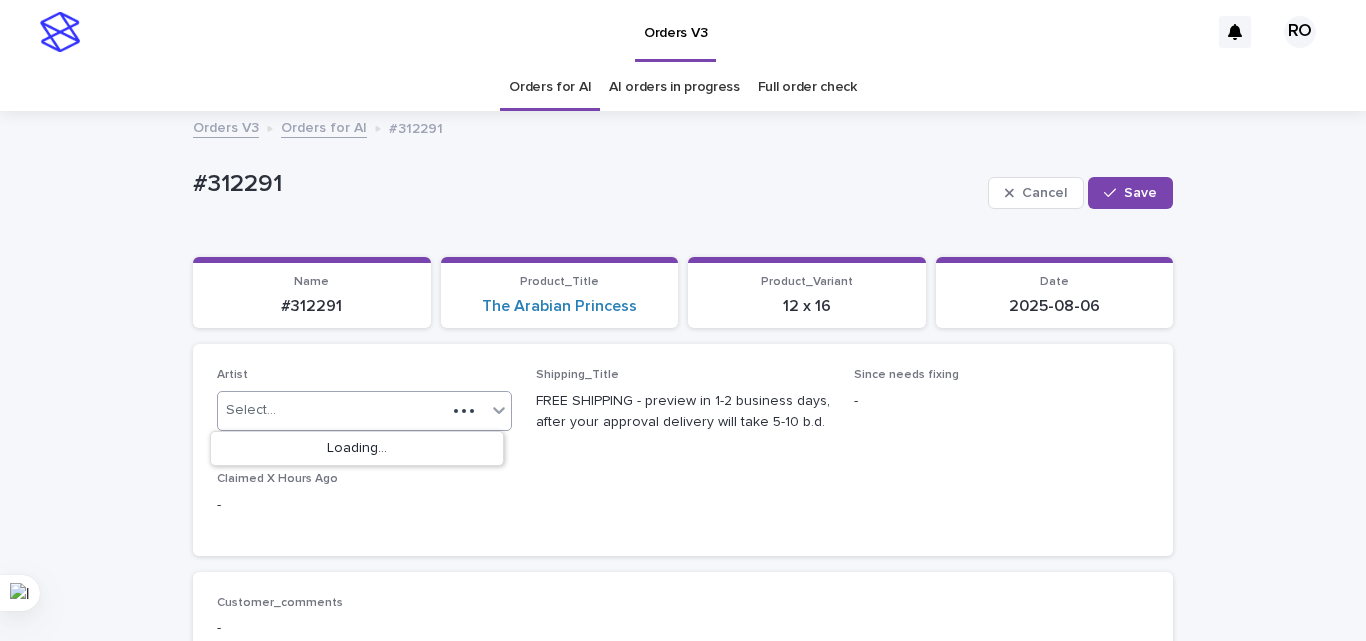 click on "Select..." at bounding box center (332, 410) 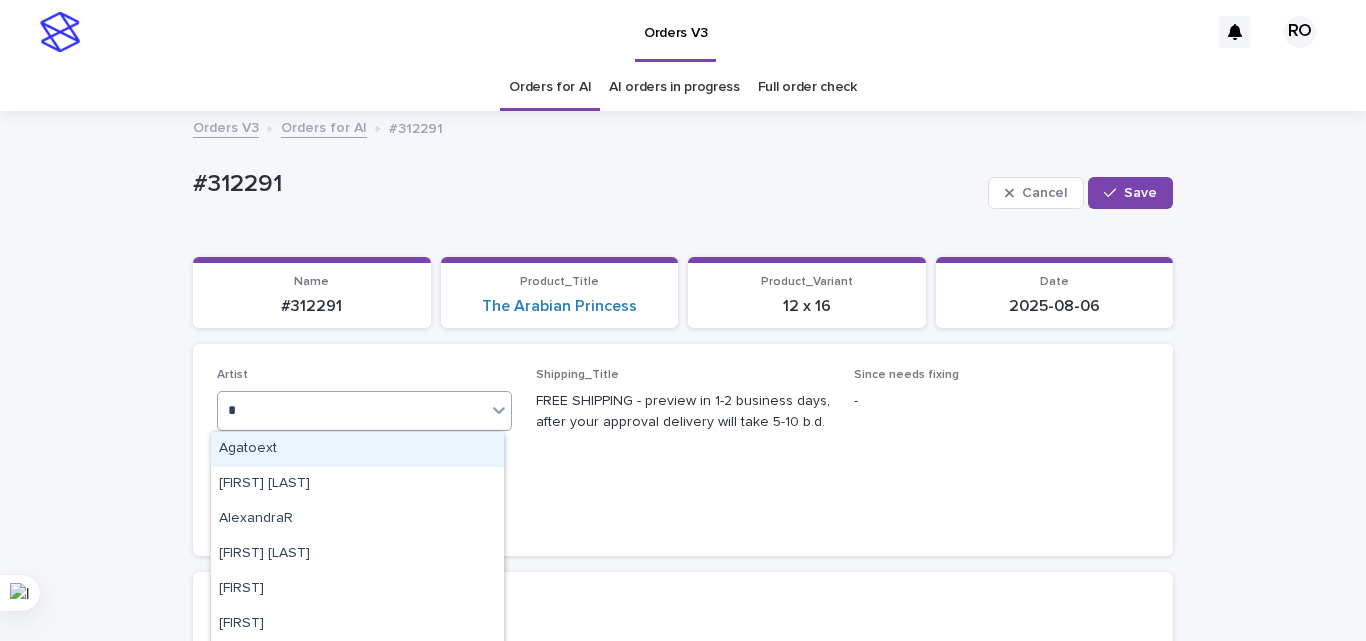 type on "**" 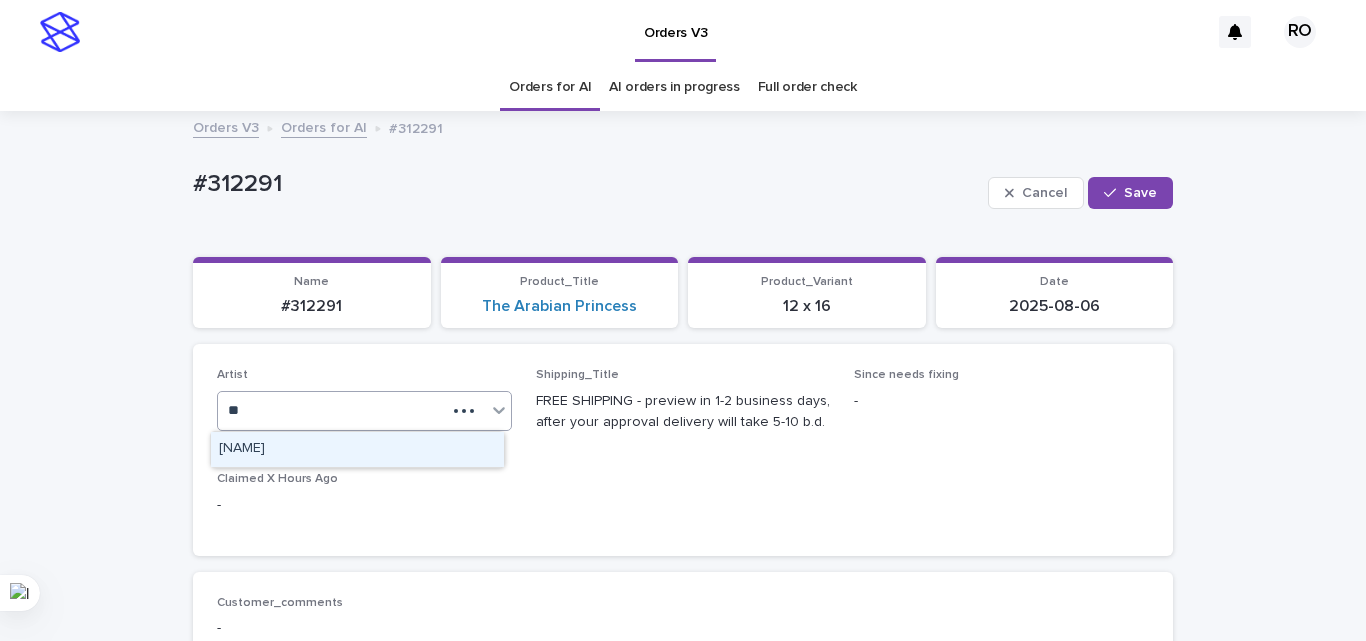 type 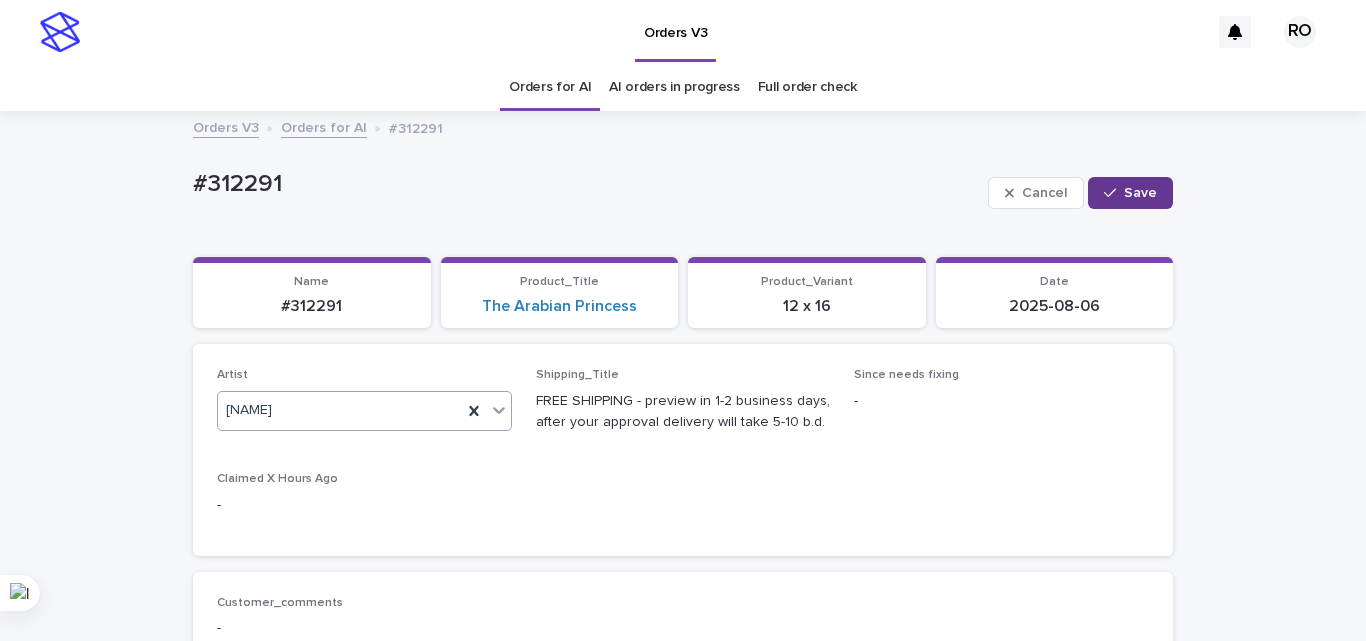 click on "Save" at bounding box center (1140, 193) 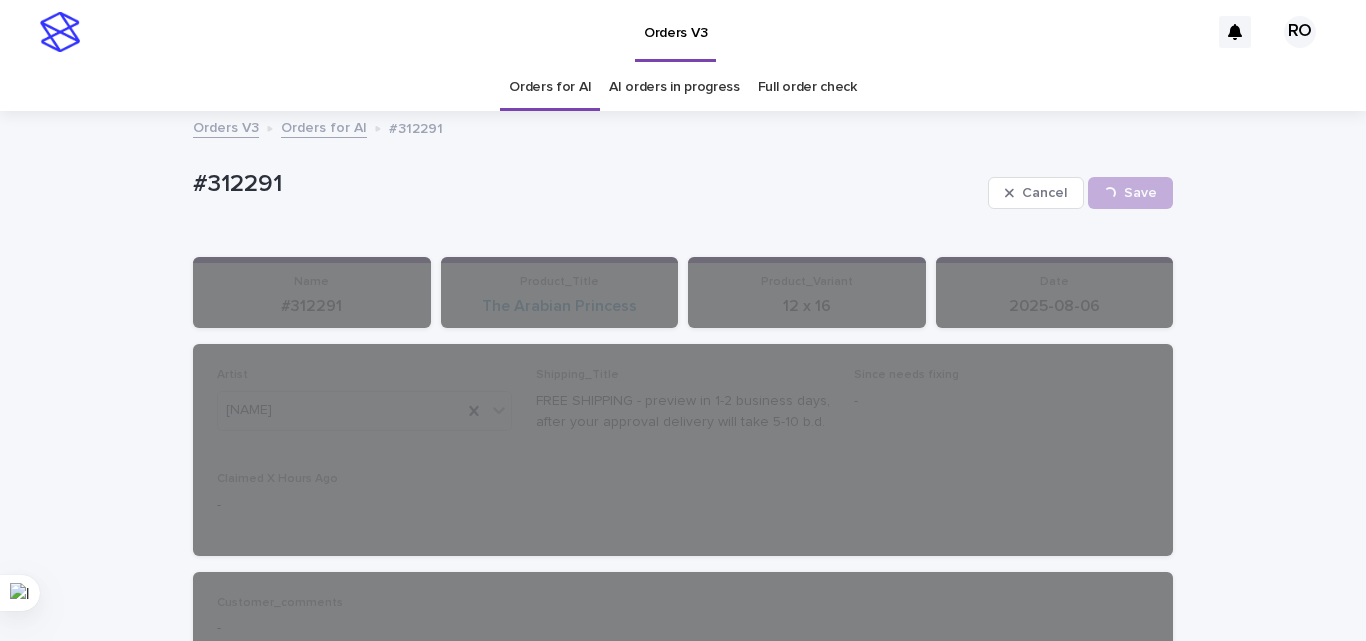 drag, startPoint x: 541, startPoint y: 88, endPoint x: 516, endPoint y: 75, distance: 28.178005 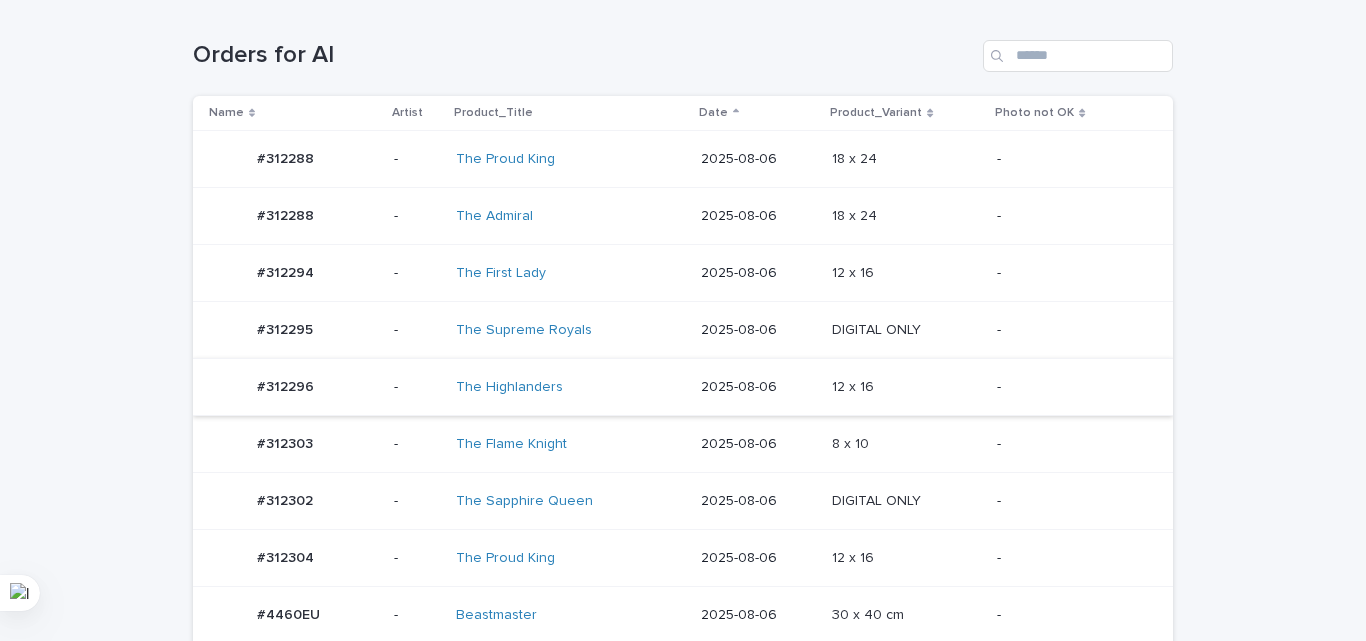 scroll, scrollTop: 345, scrollLeft: 0, axis: vertical 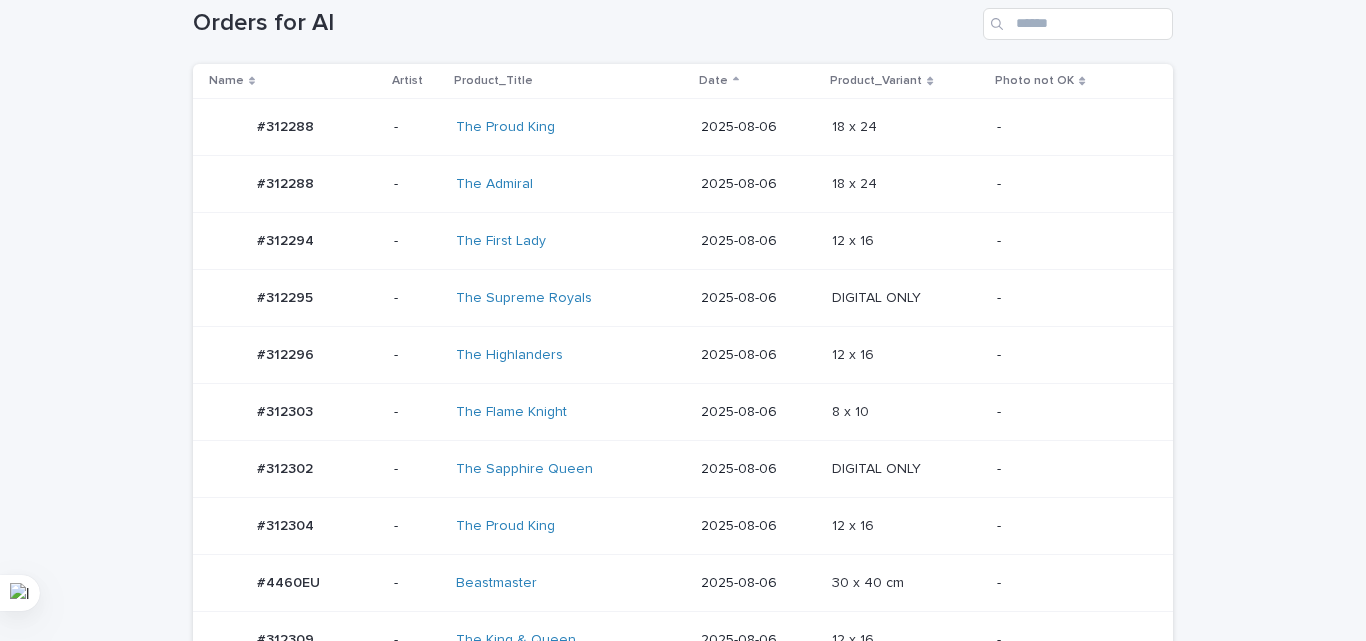 click on "#312288 #312288   - The Proud King   2025-08-06 18 x 24 18 x 24   - #312288 #312288   - The Admiral   2025-08-06 18 x 24 18 x 24   - #312294 #312294   - The First Lady   2025-08-06 12 x 16 12 x 16   - #312295 #312295   - The Supreme Royals   2025-08-06 DIGITAL ONLY DIGITAL ONLY   - #312296 #312296   - The Highlanders   2025-08-06 12 x 16 12 x 16   - #312303 #312303   - The Flame Knight   2025-08-06 8 x 10 8 x 10   - #312302 #312302   - The Sapphire Queen   2025-08-06 DIGITAL ONLY DIGITAL ONLY   - #312304 #312304   - The Proud King   2025-08-06 12 x 16 12 x 16   - #4460EU #4460EU   - Beastmaster   2025-08-06 30 x 40 cm 30 x 40 cm   - #312309 #312309   - The King & Queen   2025-08-06 12 x 16 12 x 16   - #312307 #312307   - The Aristocratic Ladies   2025-08-06 12 x 16 12 x 16   - #312313 #312313   - The Paladin of Light   2025-08-06 DIGITAL ONLY DIGITAL ONLY   - #312313 #312313   - The Prince   2025-08-06 DIGITAL ONLY DIGITAL ONLY   - #312315 #312315   - The Golden Queen   2025-08-06 -" at bounding box center (683, 754) 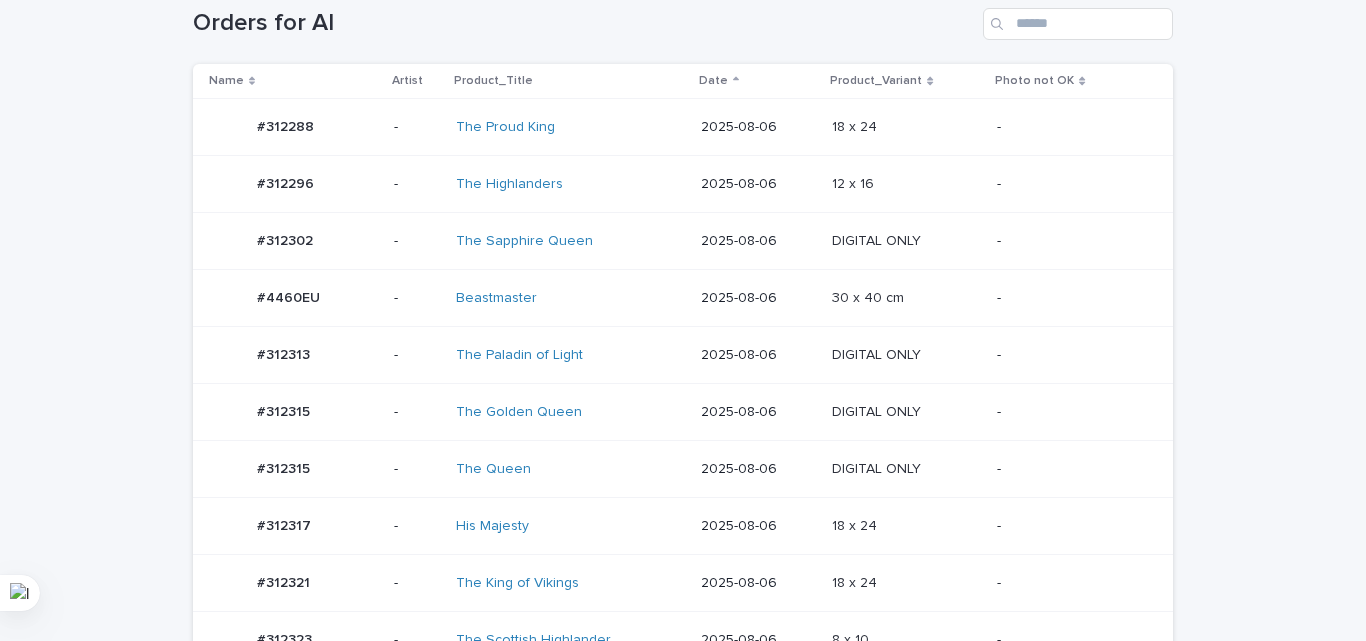 click on "2025-08-06" at bounding box center (759, 298) 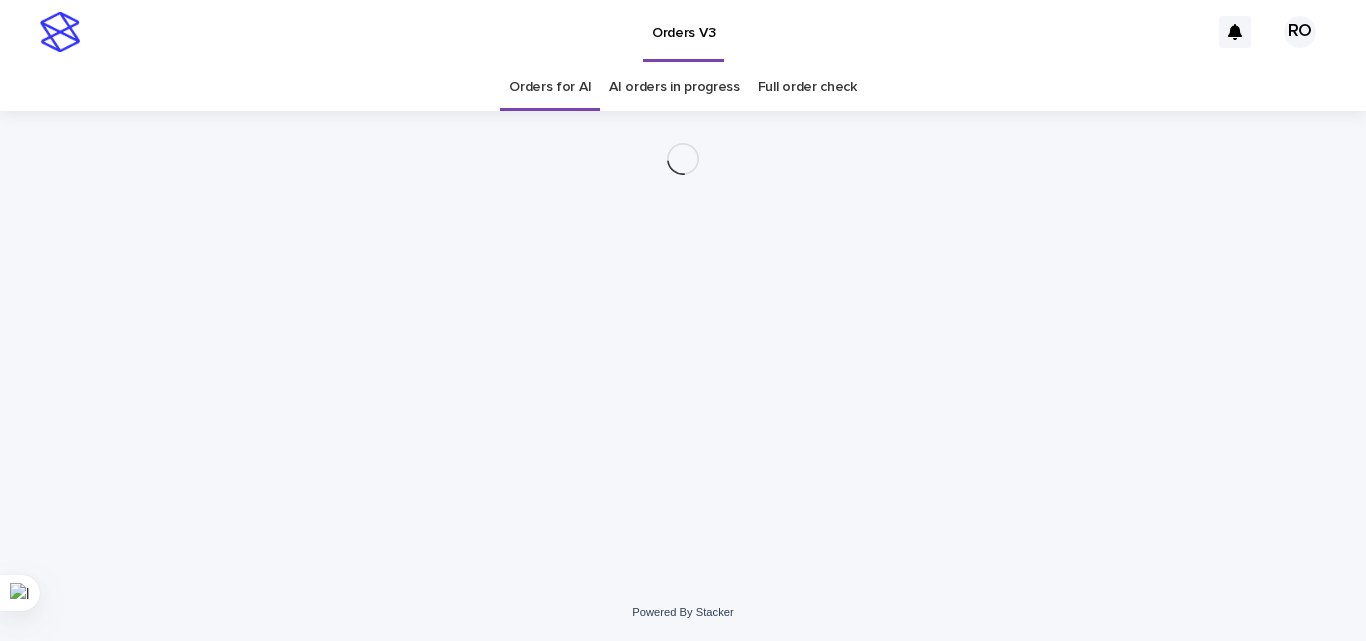 scroll, scrollTop: 0, scrollLeft: 0, axis: both 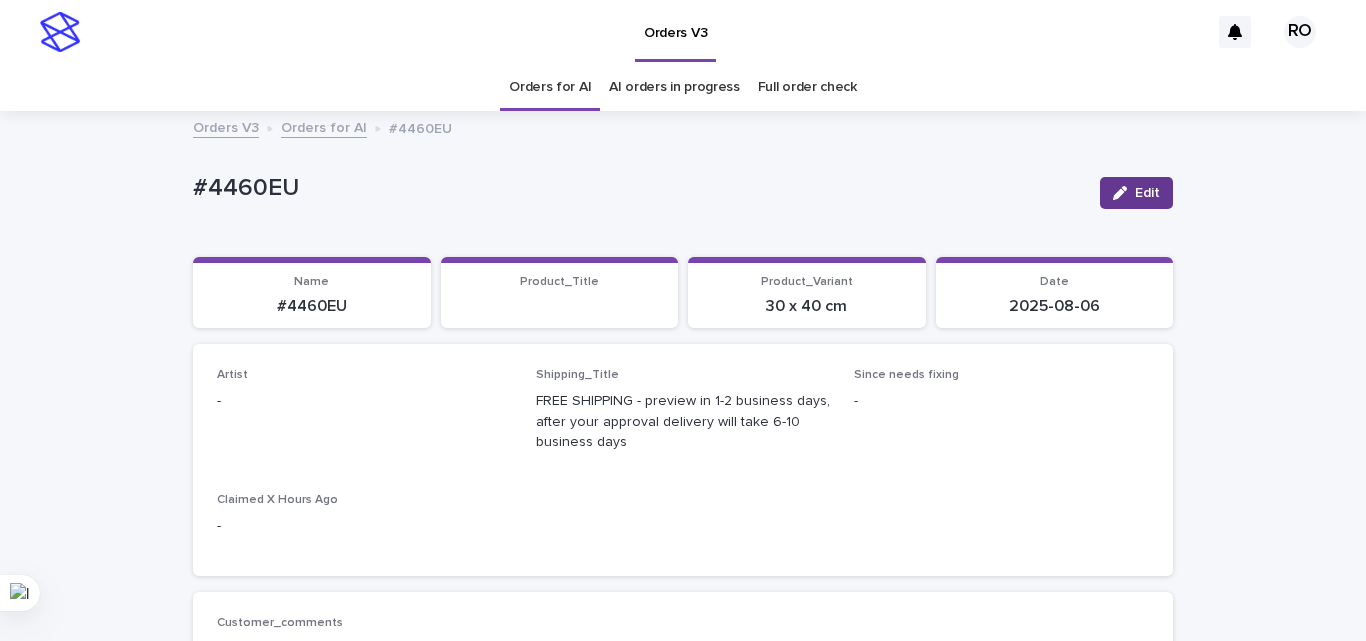 click on "Edit" at bounding box center (1136, 193) 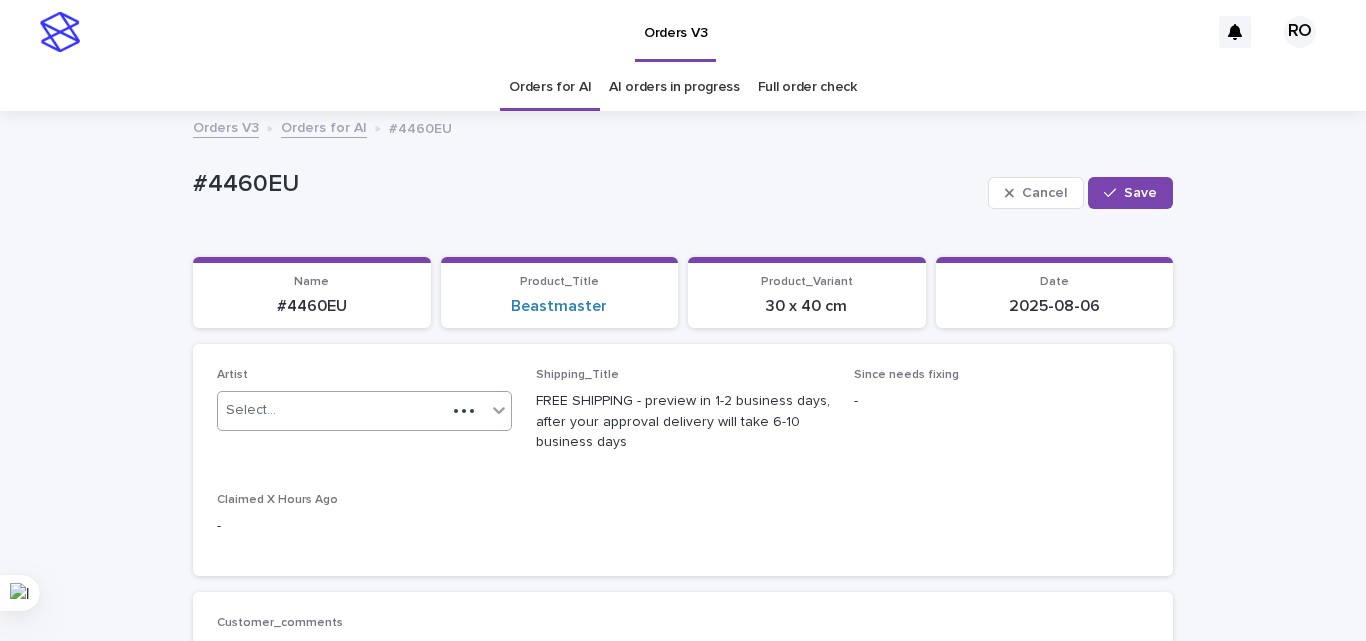 click on "Select..." at bounding box center (332, 410) 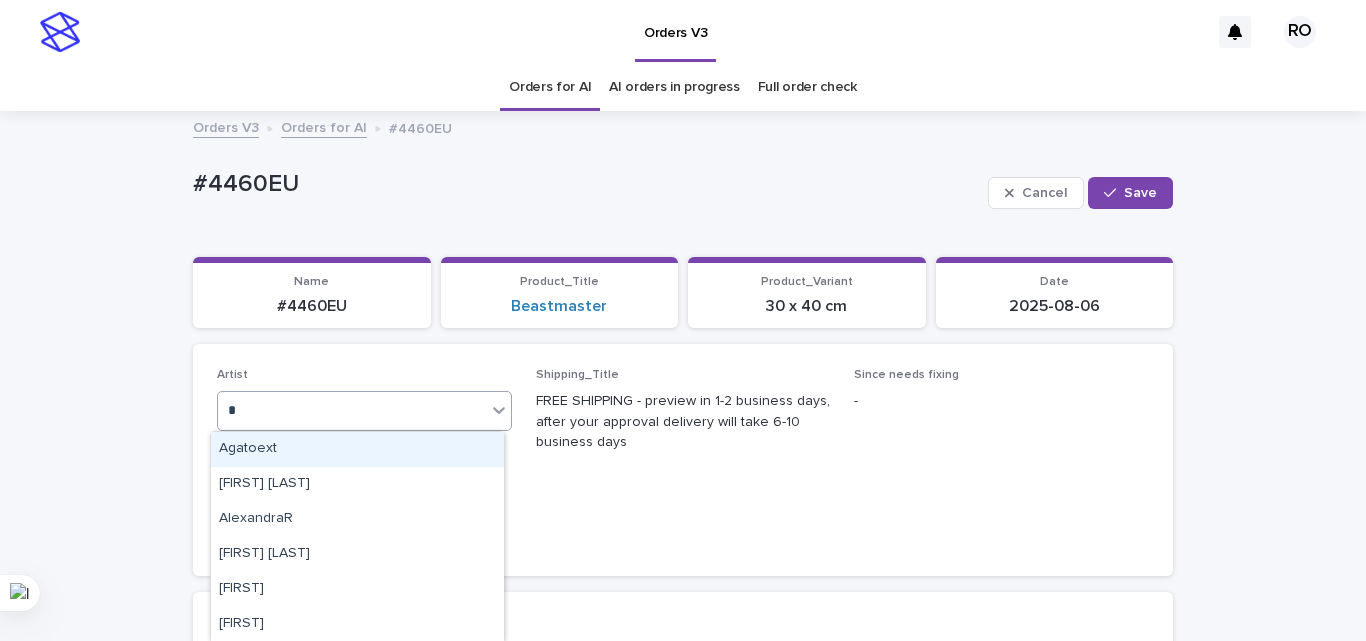 type on "**" 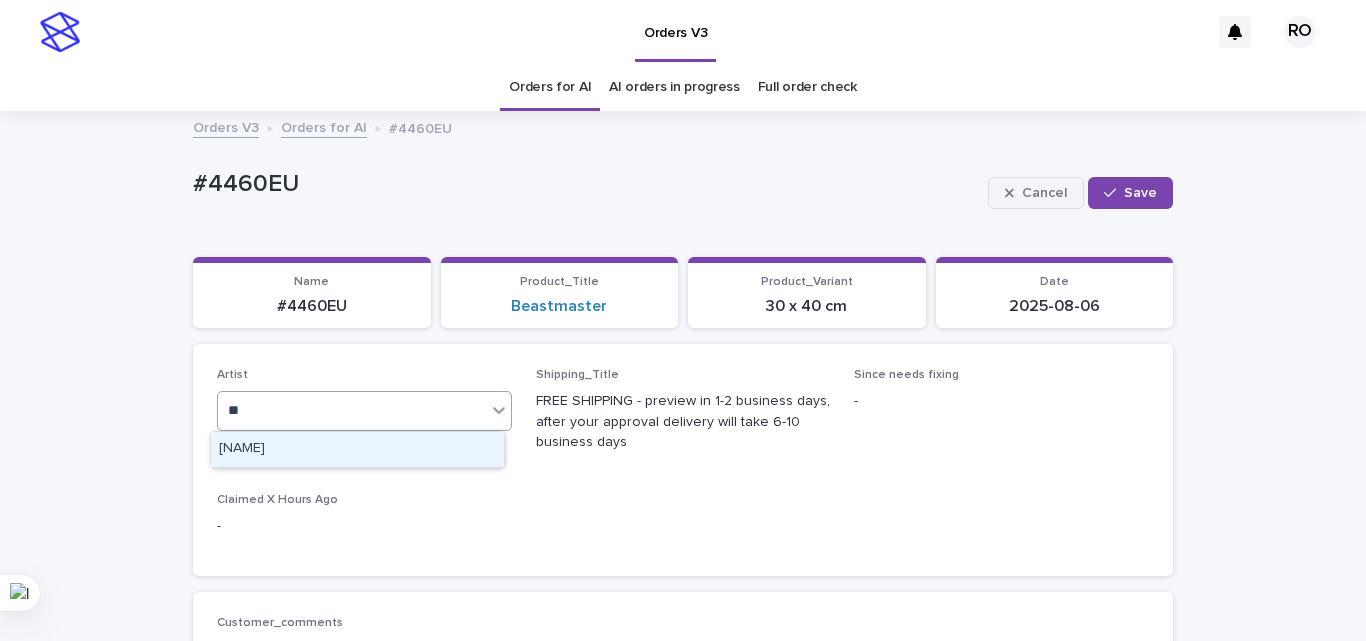 type 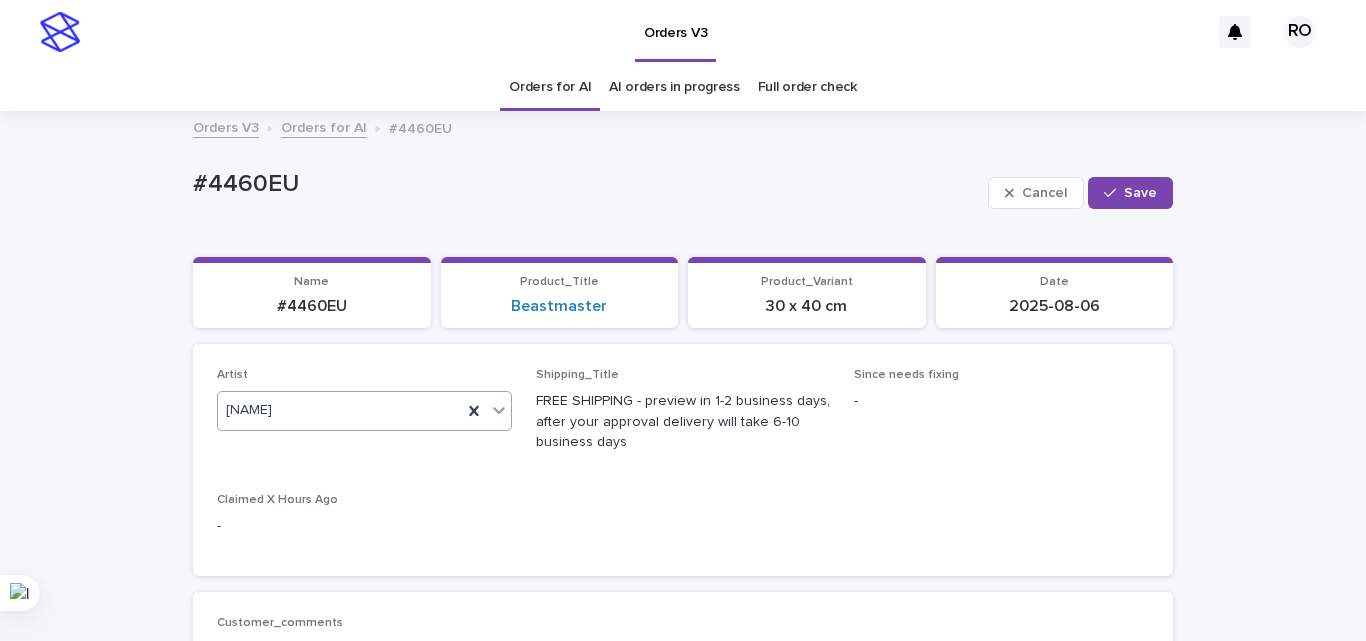 click on "Save" at bounding box center [1130, 193] 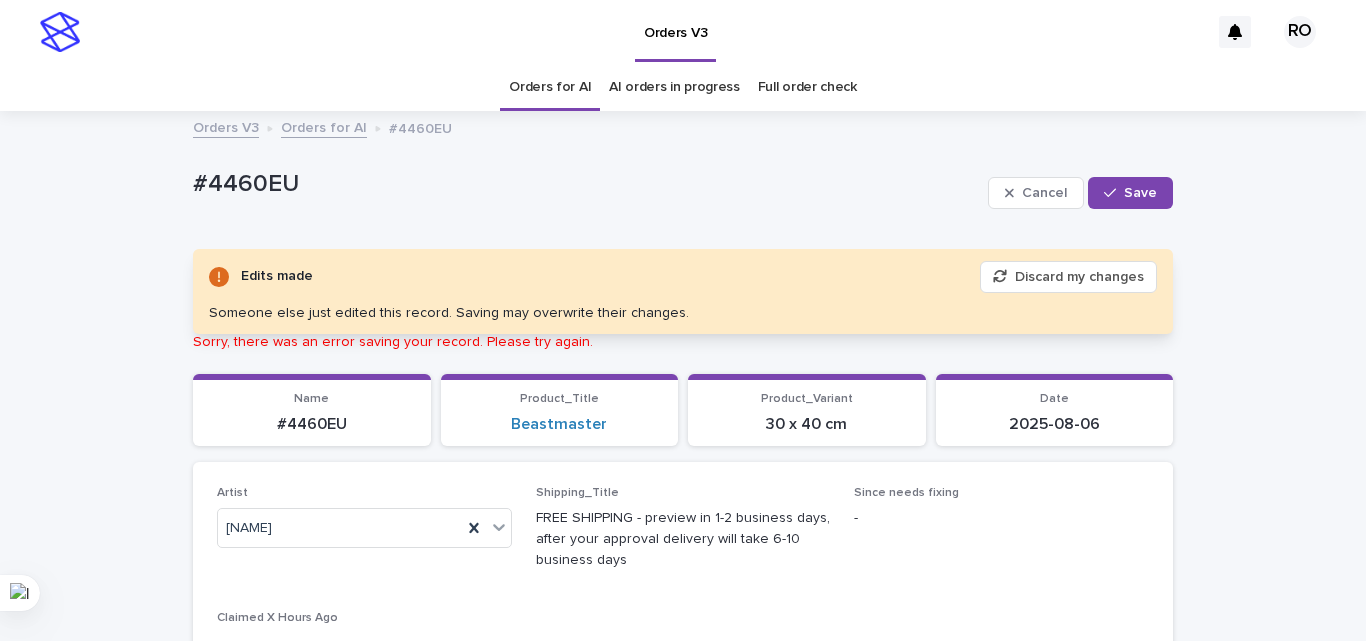 click on "Discard my changes" at bounding box center (1068, 277) 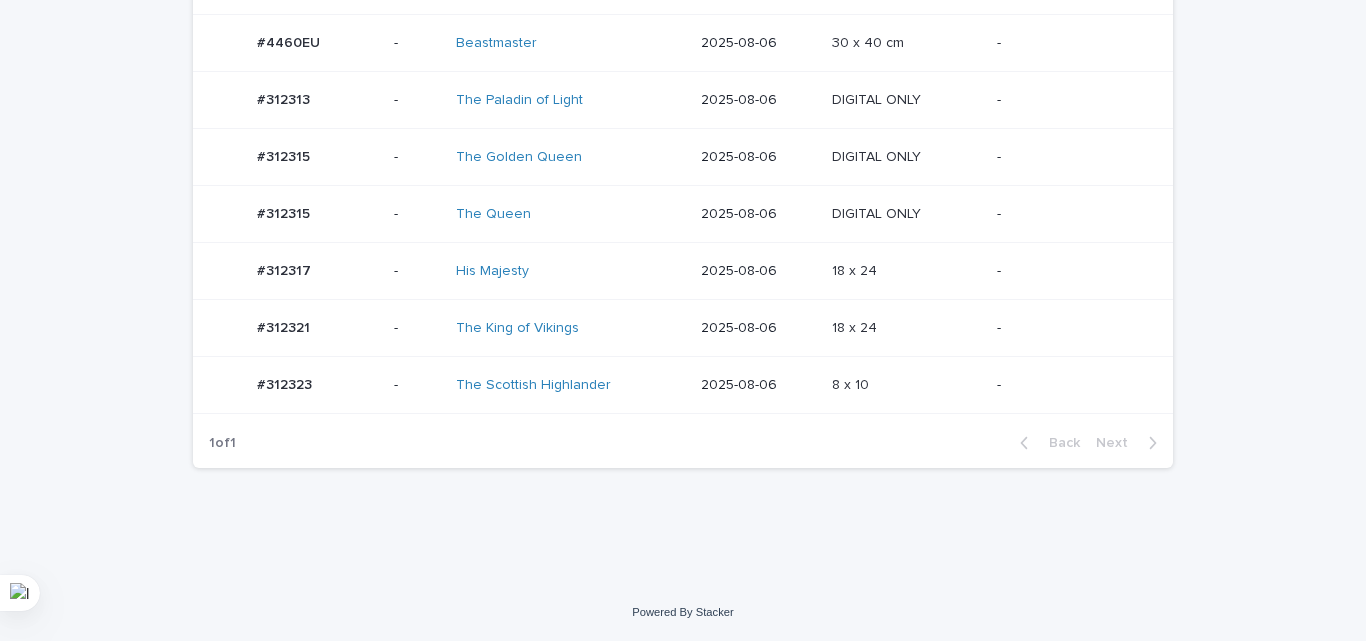 scroll, scrollTop: 144, scrollLeft: 0, axis: vertical 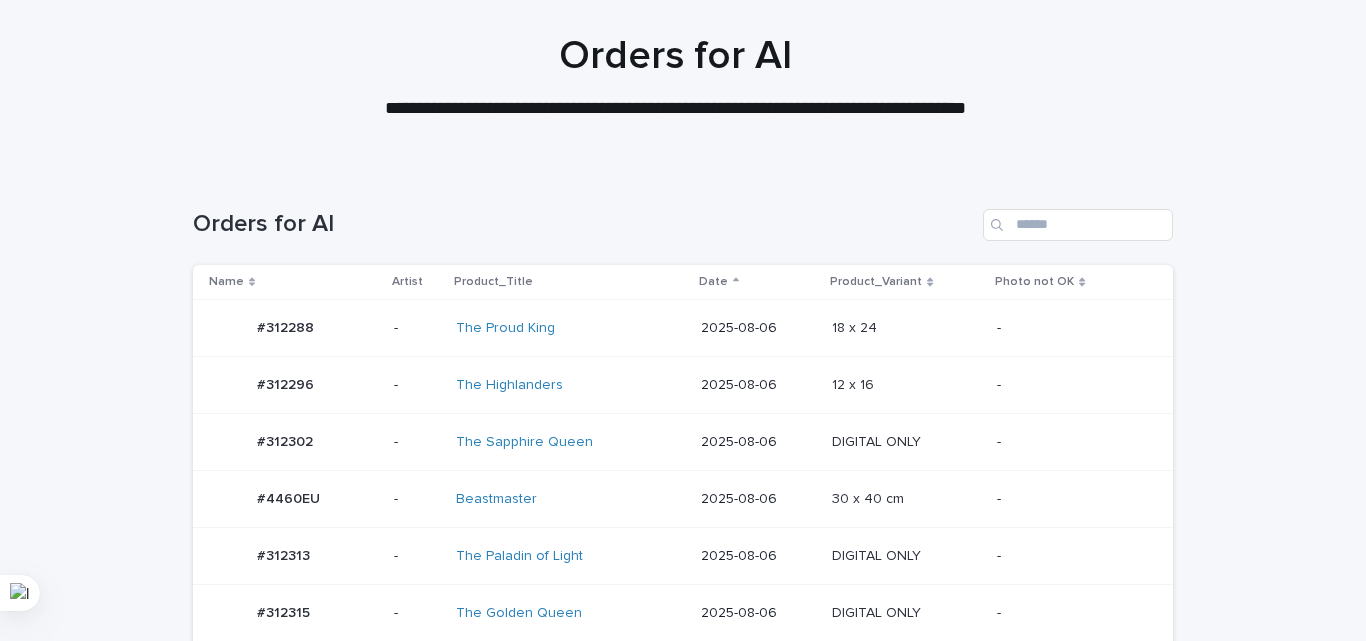 click on "18 x 24 18 x 24" at bounding box center (906, 727) 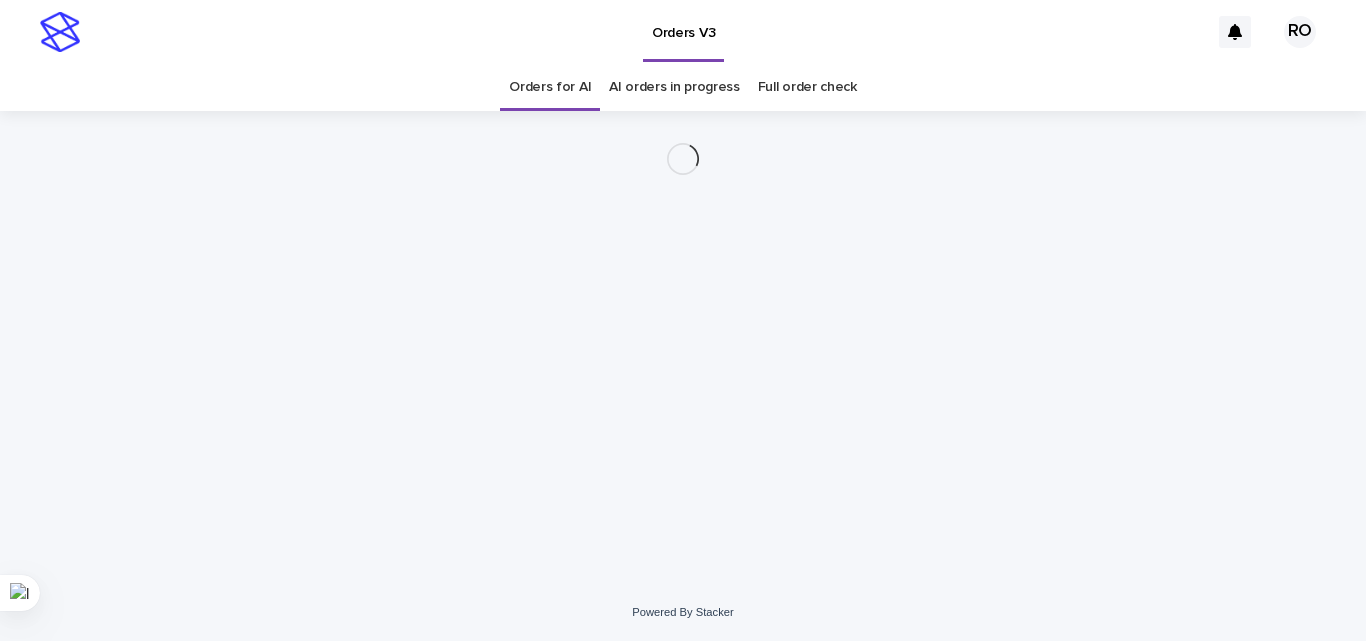 scroll, scrollTop: 0, scrollLeft: 0, axis: both 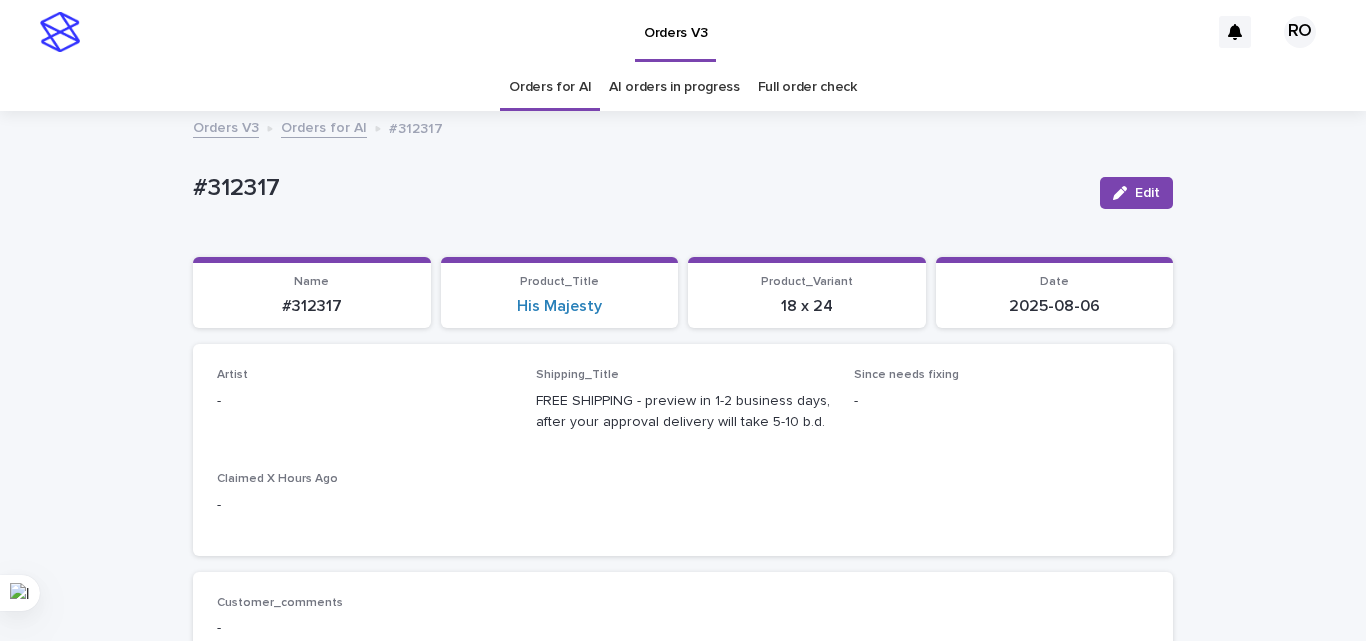 drag, startPoint x: 1142, startPoint y: 189, endPoint x: 526, endPoint y: 361, distance: 639.5624 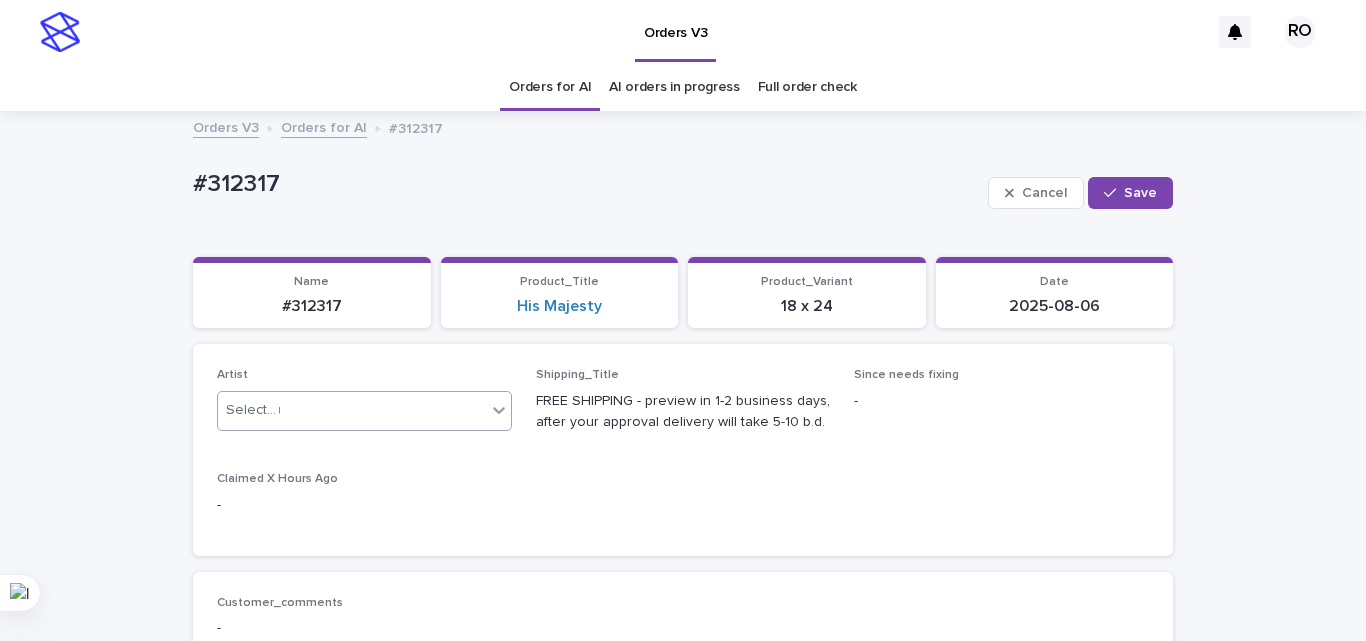 click on "Select... *" at bounding box center (352, 410) 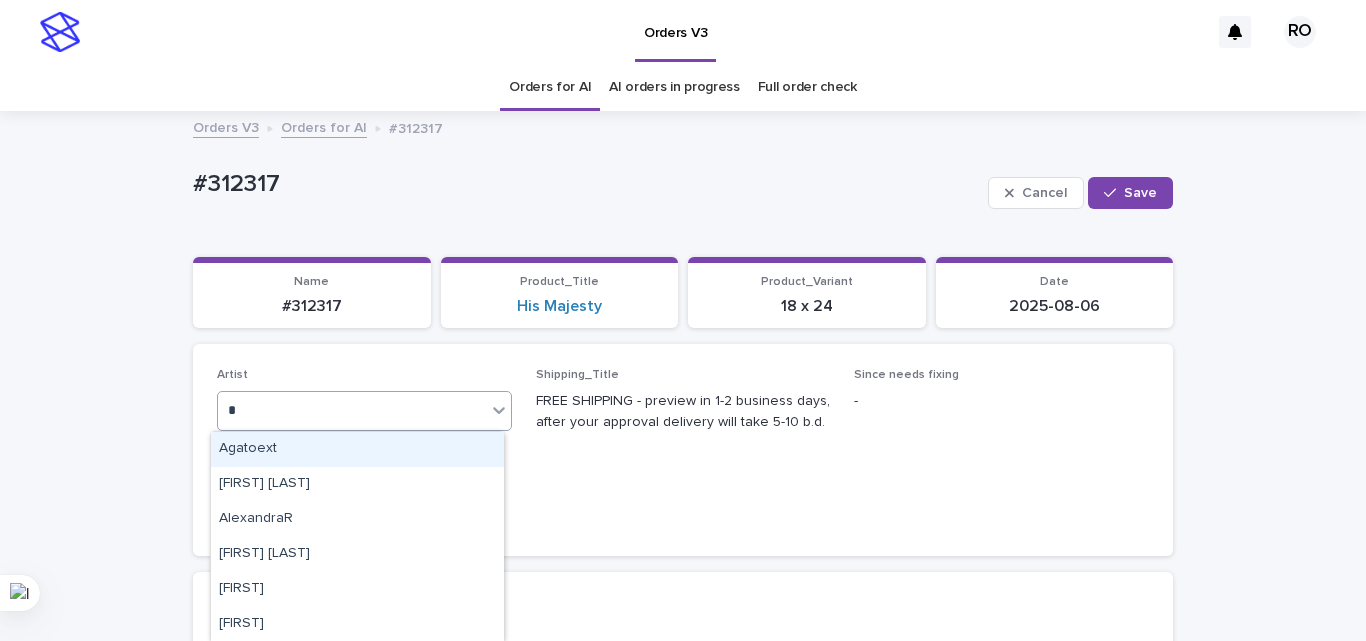 type on "**" 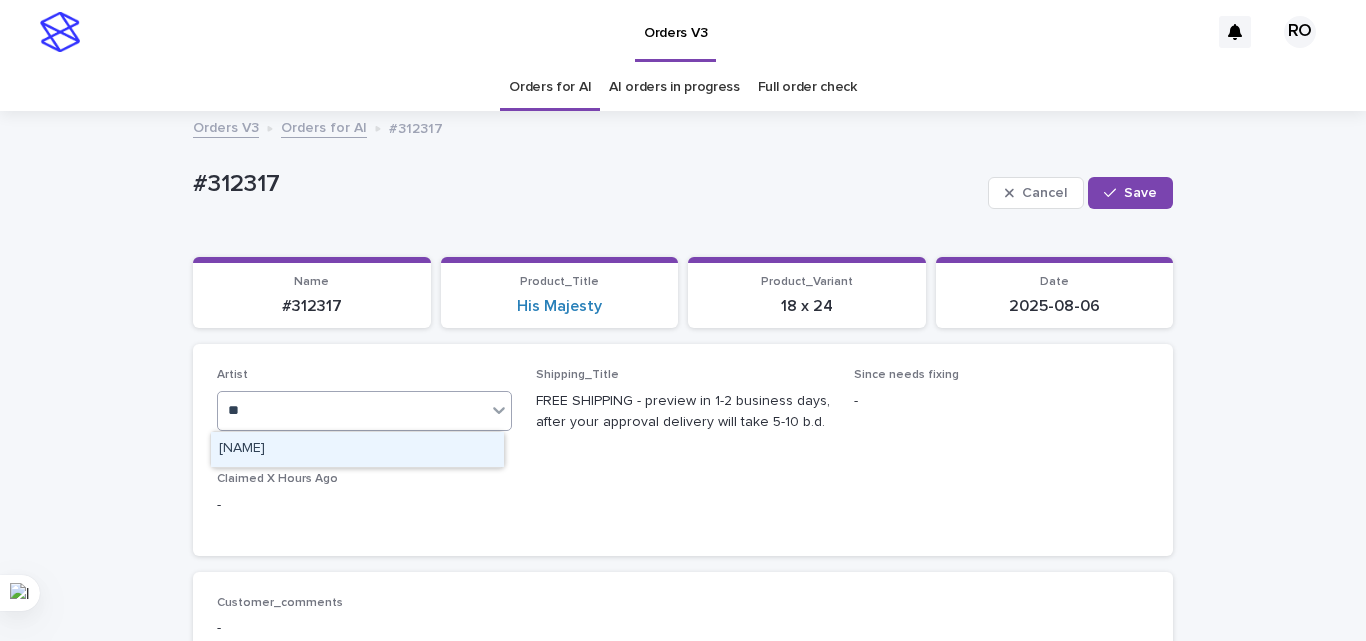 type 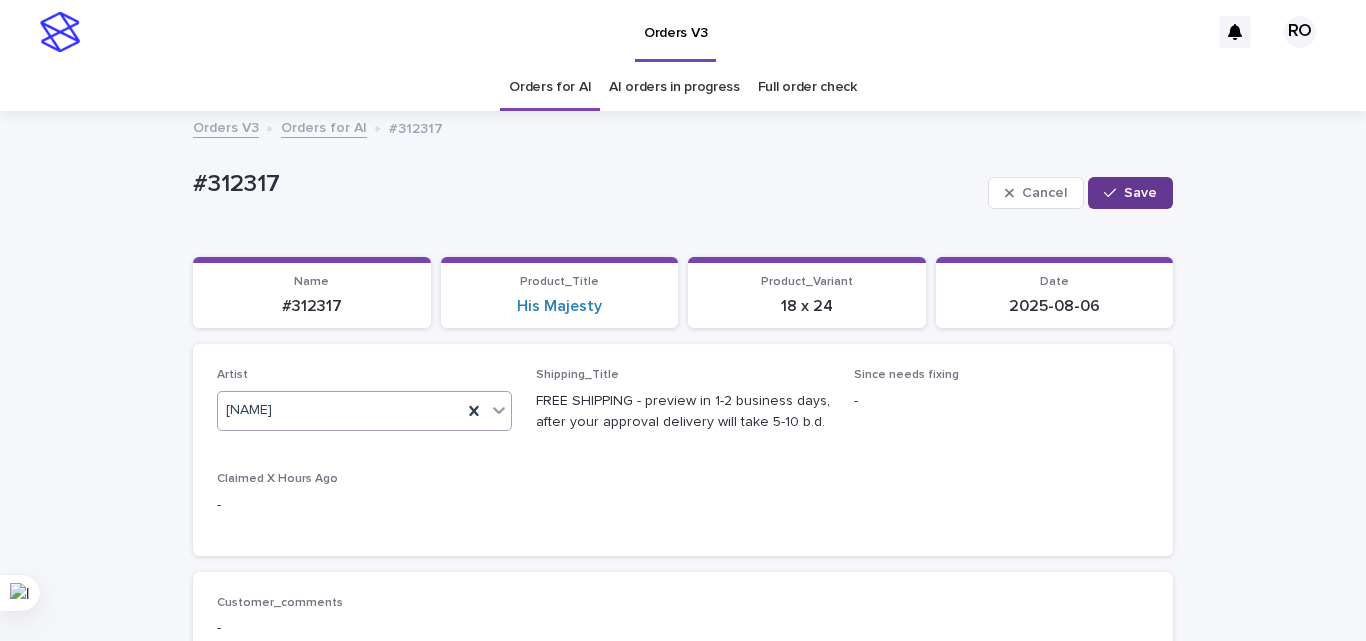 click on "Save" at bounding box center [1130, 193] 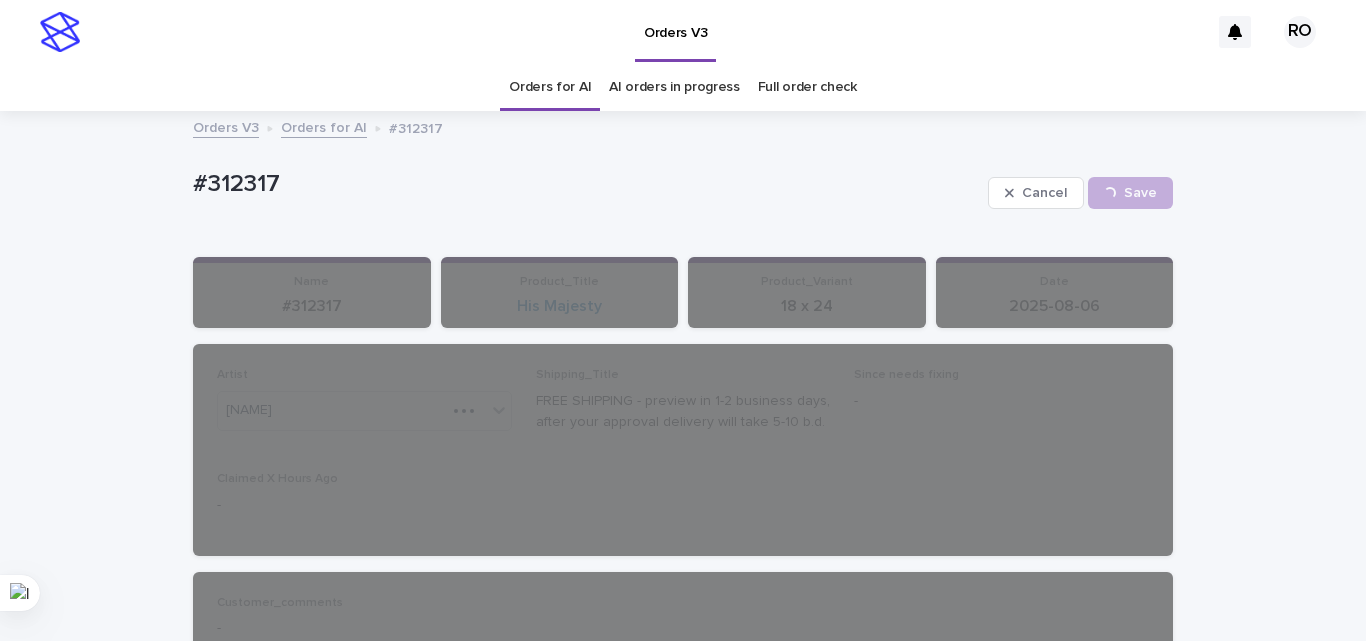 click on "Loading... Saving… Loading... Saving… #312317 Cancel Save #312317 Cancel Loading... Save Sorry, there was an error saving your record. Please try again. Please fill out the required fields below. Loading... Saving… Loading... Saving… Loading... Saving… Name #312317 Product_Title His Majesty   Product_Variant 18 x 24 Date 2025-08-06 Loading... Saving… Artist RoxsanaRoa Shipping_Title FREE SHIPPING - preview in 1-2 business days, after your approval delivery will take 5-10 b.d. Since needs fixing - Claimed X Hours Ago - Loading... Saving… Customer_comments - Supervisor comments - Admin Notes - Loading... Saving… Client_Images Uploaded image: https://cdn.shopify.com-uploadkit.app/s/files/1/0033/4807/0511/files/download.html?id=e11cfb23-3d37-4f5e-b252-d52a065c0f83&uu=878c34db-f9bf-4799-bf89-83716280b6d7&mo=&fi=SU1HXzY5MTMuanBlZw==&wi=1527&he=1408&mi=aW1hZ2UvanBlZw==&up=a8b4&image=true
_Uploaded image (direct link):
Notes Uploaded image:
_product-type:portrait Photo not OK Select... no Pet_Images" at bounding box center [683, 1073] 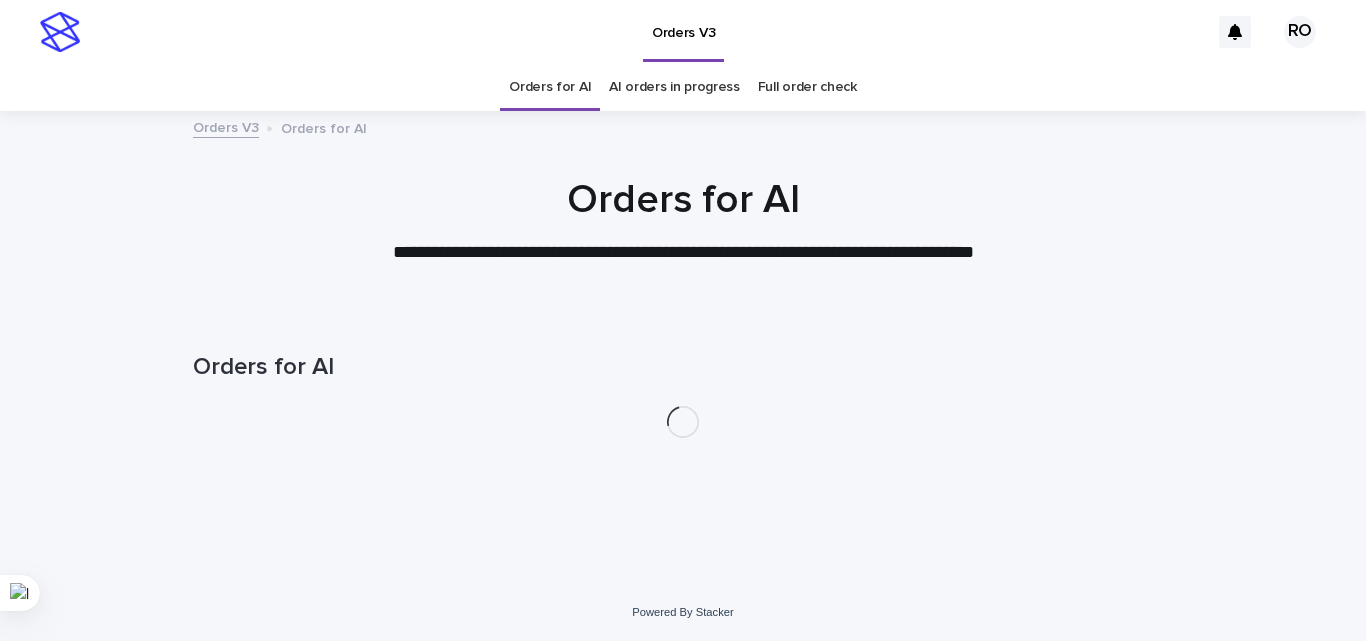 scroll, scrollTop: 0, scrollLeft: 0, axis: both 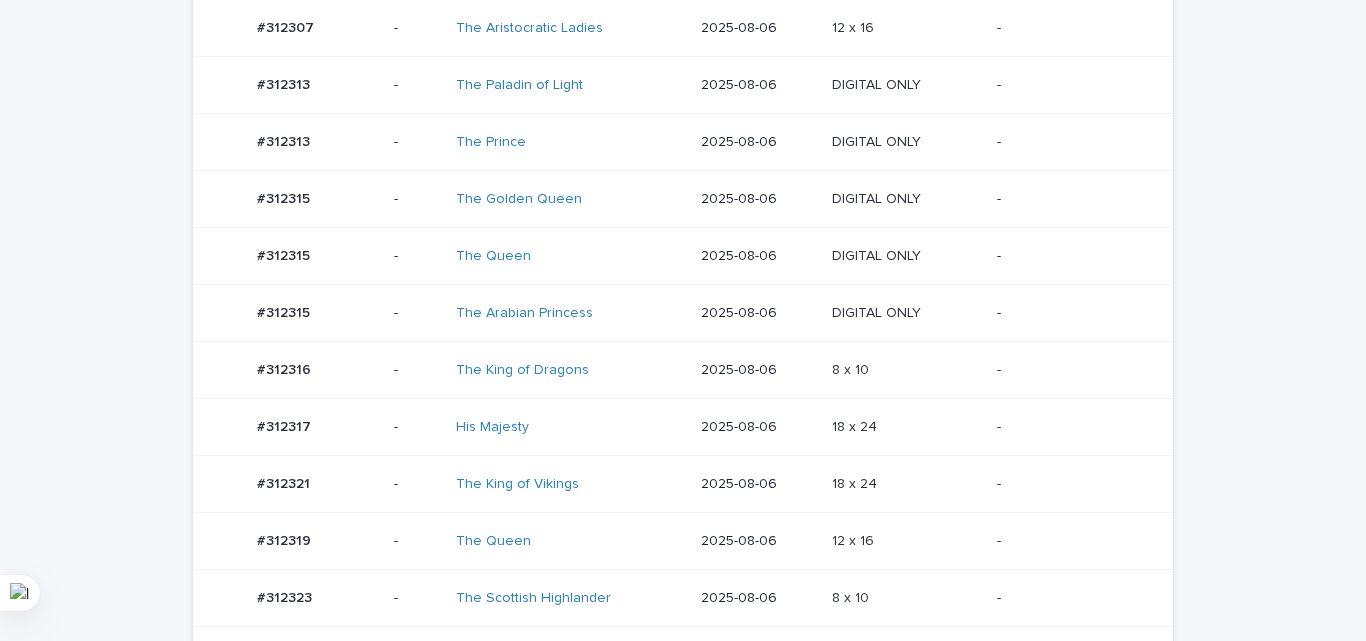 click on "2025-08-06" at bounding box center [759, 313] 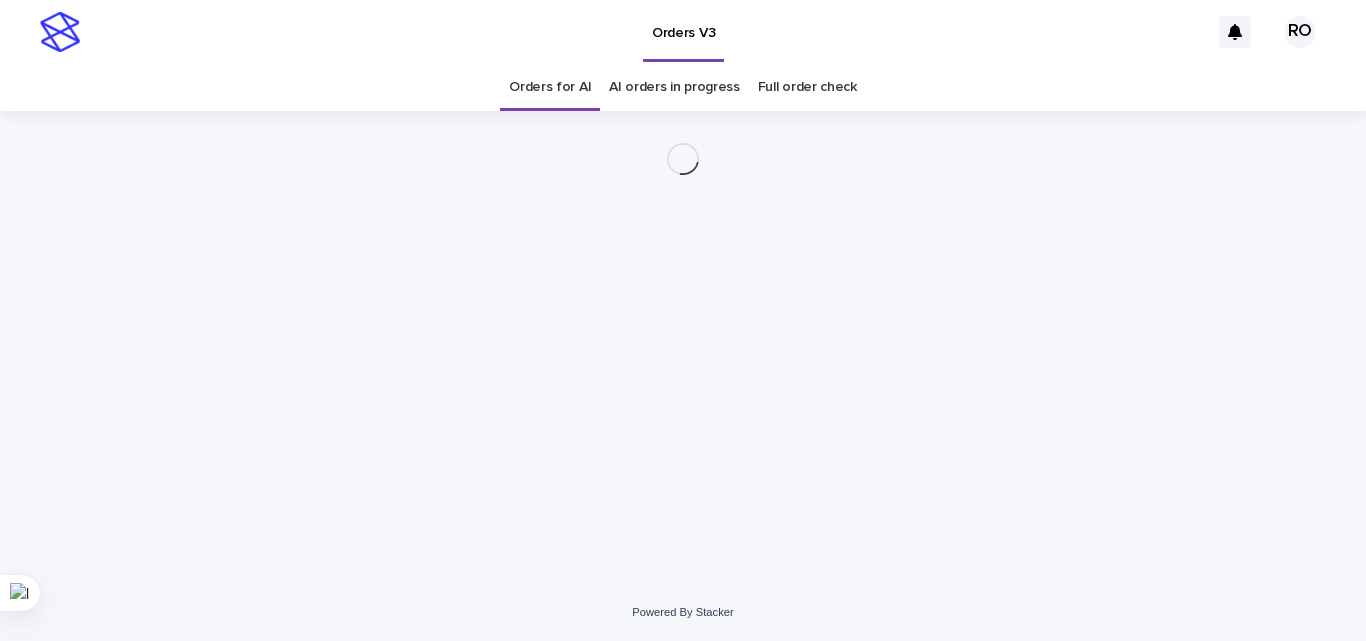 scroll, scrollTop: 0, scrollLeft: 0, axis: both 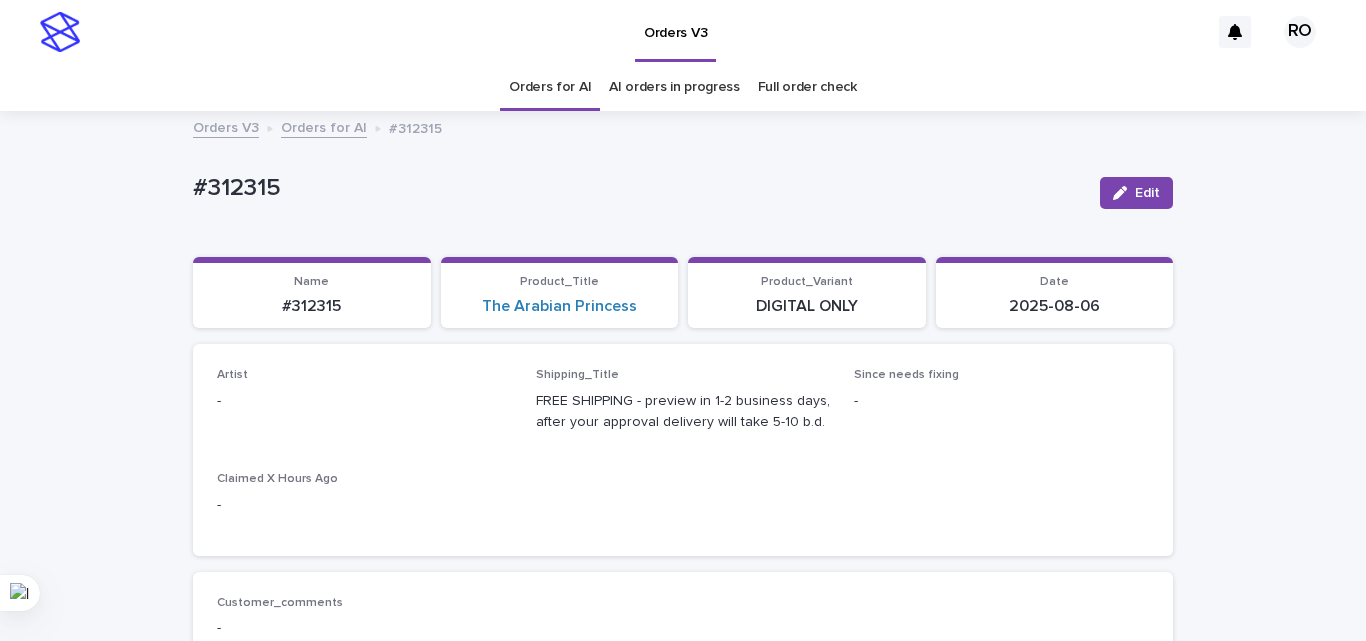 click on "Edit" at bounding box center (1136, 193) 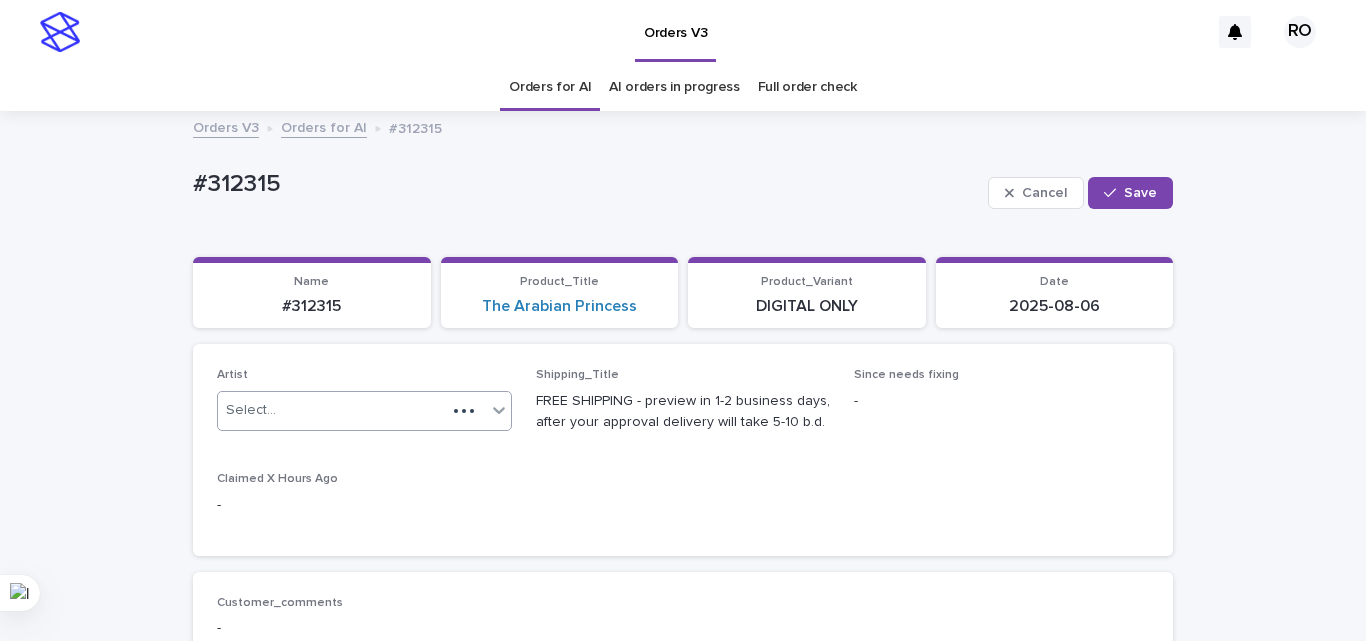 click on "Select..." at bounding box center (332, 410) 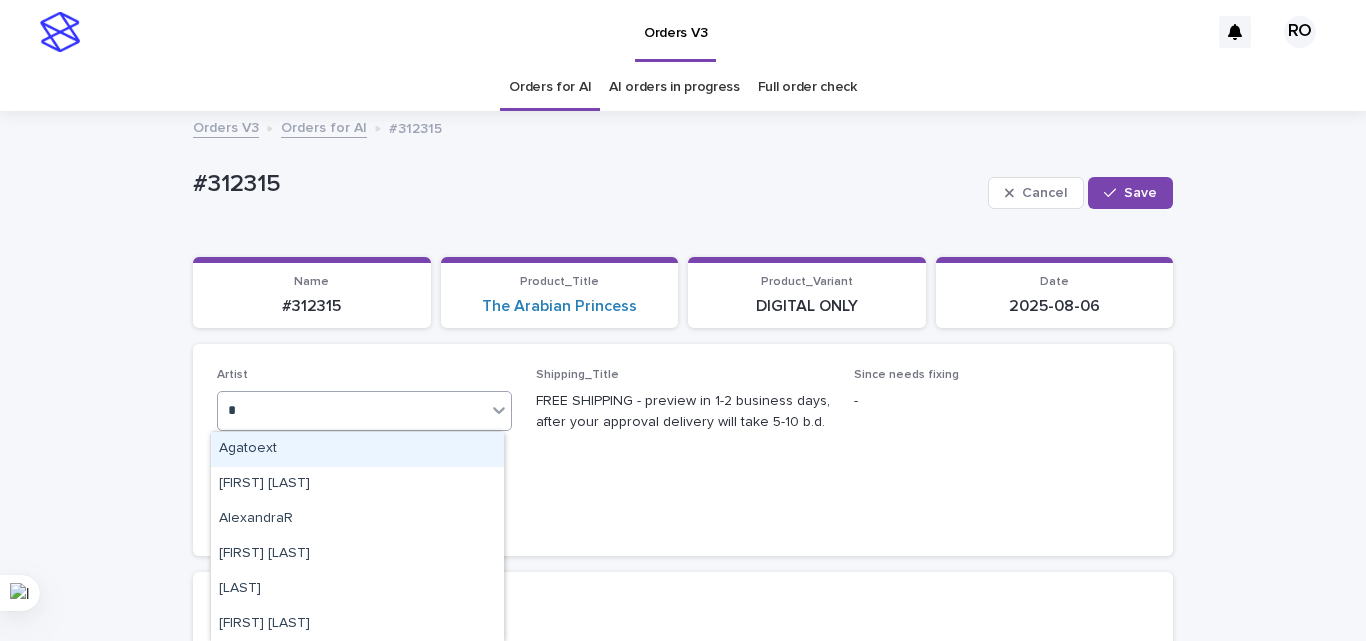 type on "**" 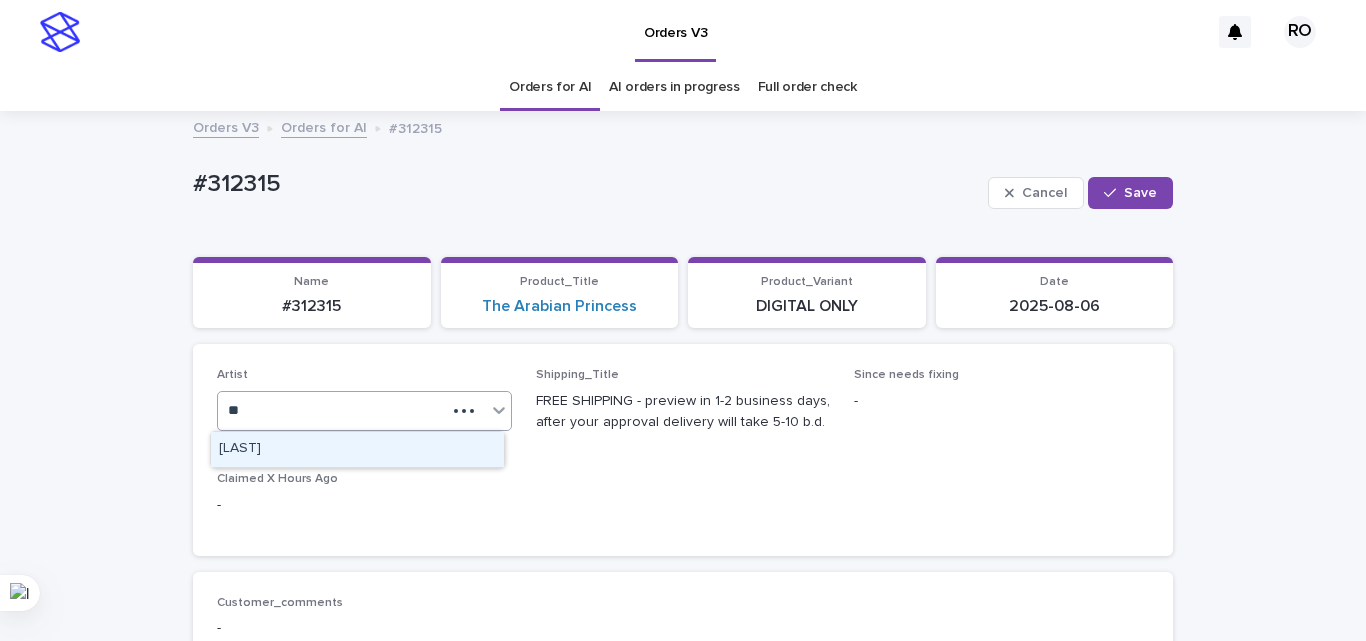 type 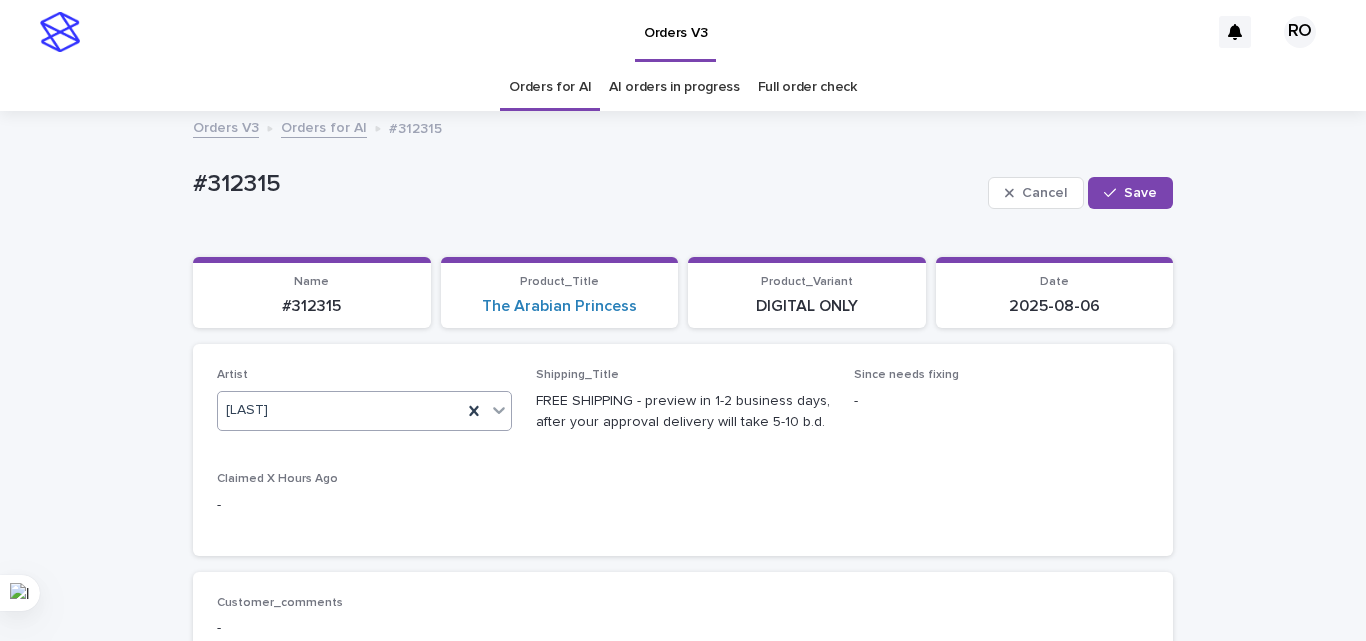 drag, startPoint x: 1134, startPoint y: 188, endPoint x: 713, endPoint y: 49, distance: 443.35312 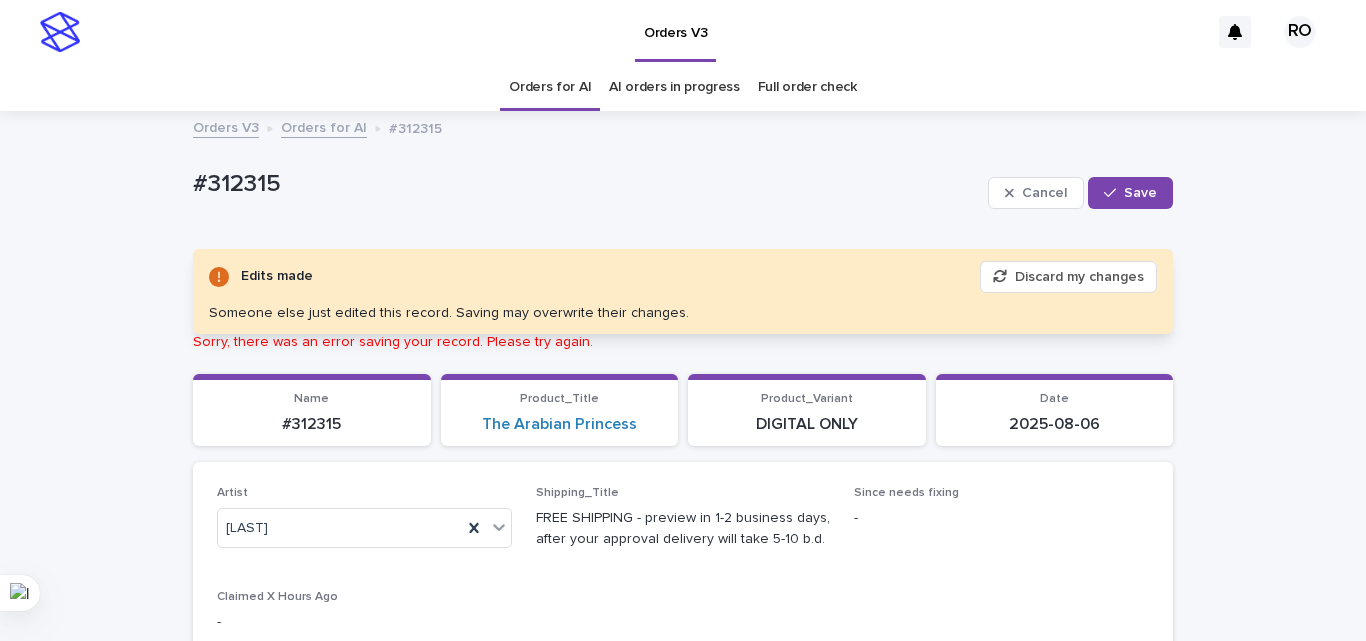 click on "Discard my changes" at bounding box center [1068, 277] 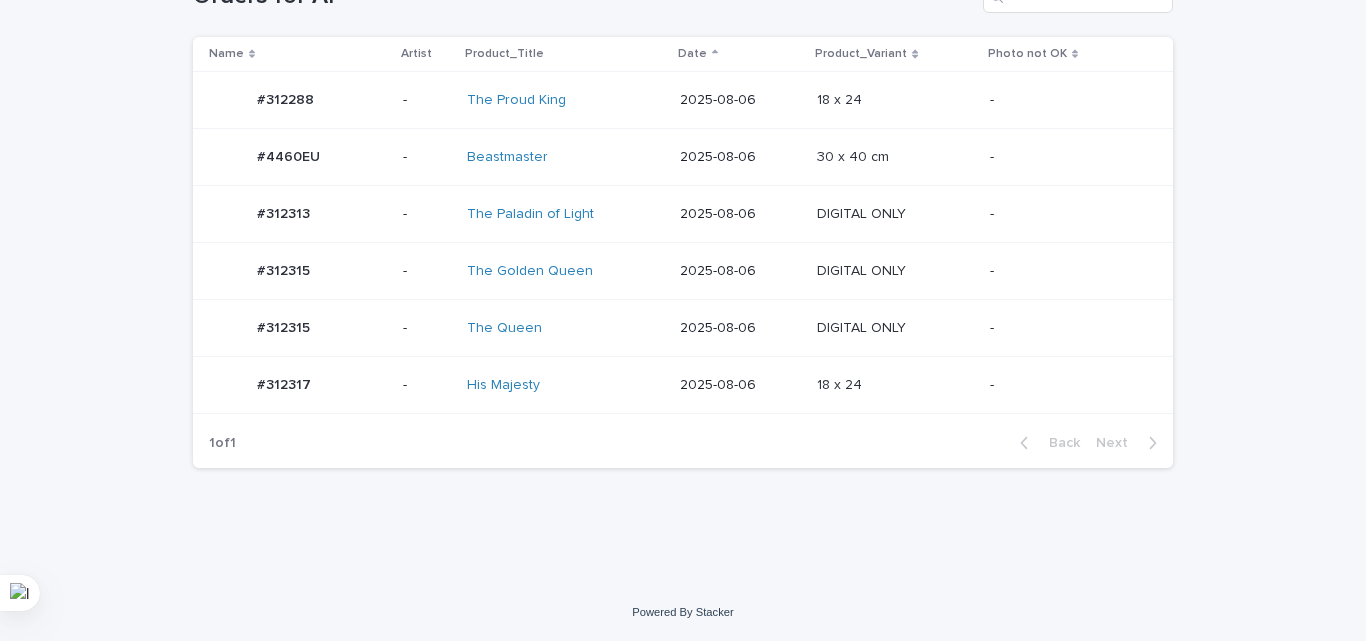 scroll, scrollTop: 236, scrollLeft: 0, axis: vertical 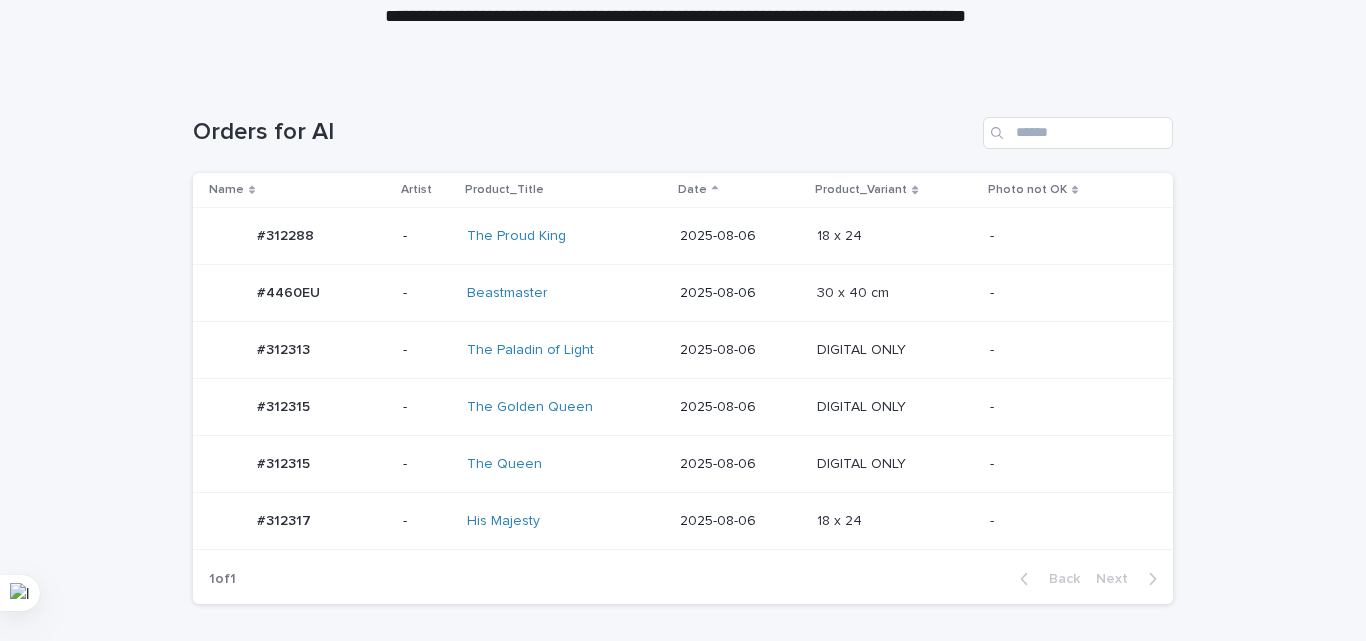 click on "30 x 40 cm 30 x 40 cm" at bounding box center [895, 293] 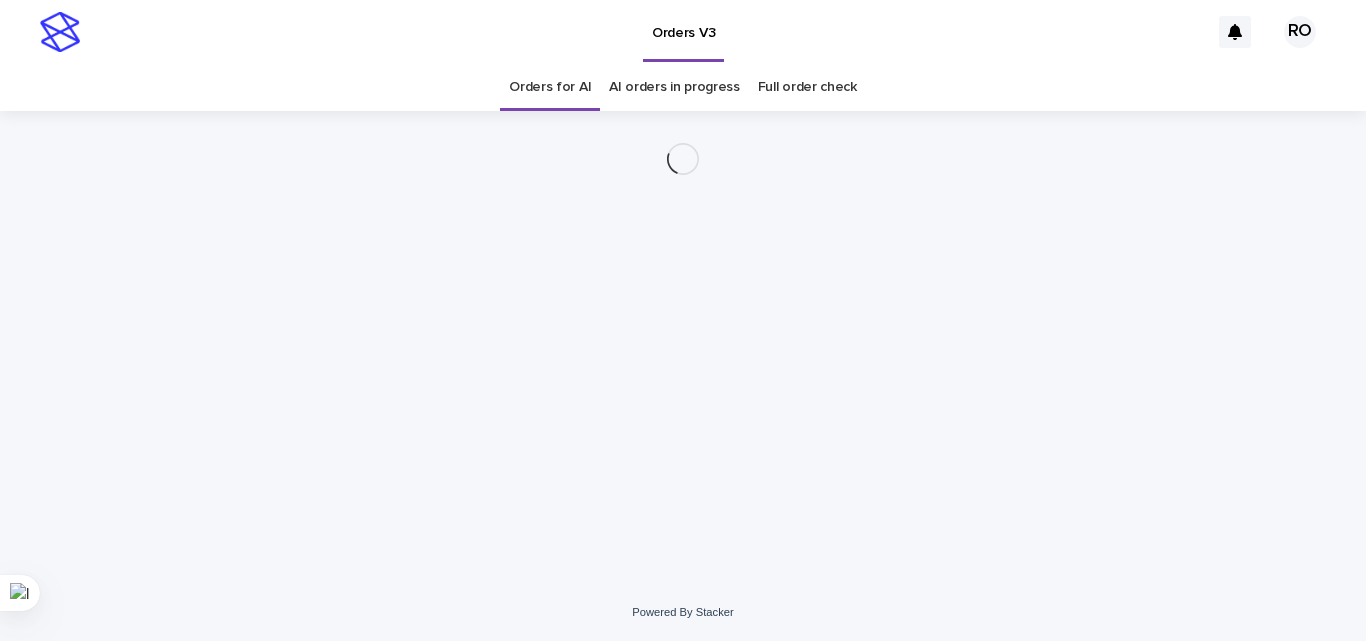 scroll, scrollTop: 0, scrollLeft: 0, axis: both 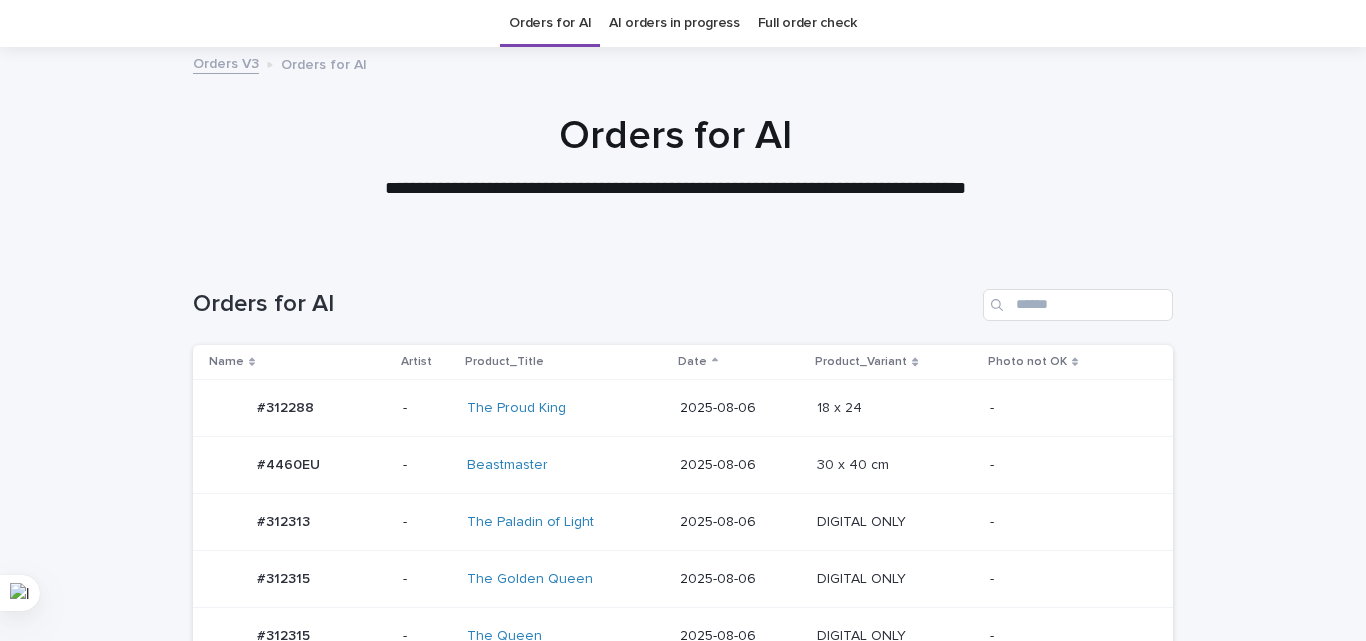 click on "DIGITAL ONLY DIGITAL ONLY" at bounding box center [895, 522] 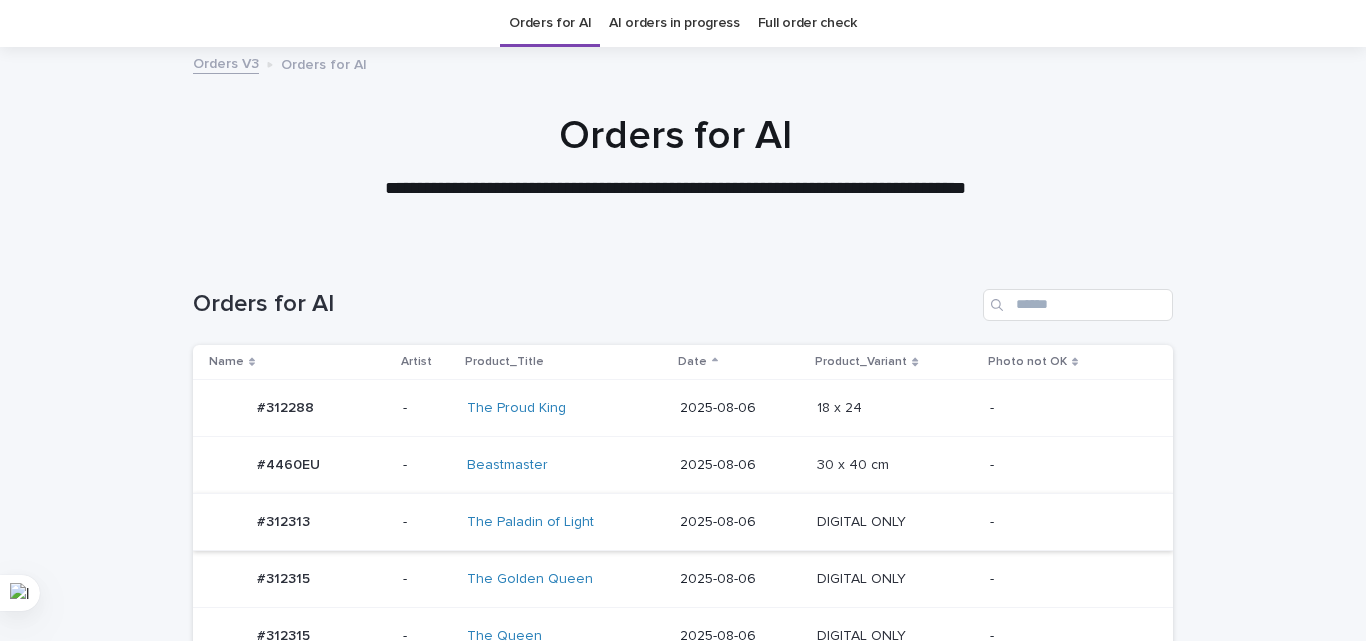 scroll, scrollTop: 0, scrollLeft: 0, axis: both 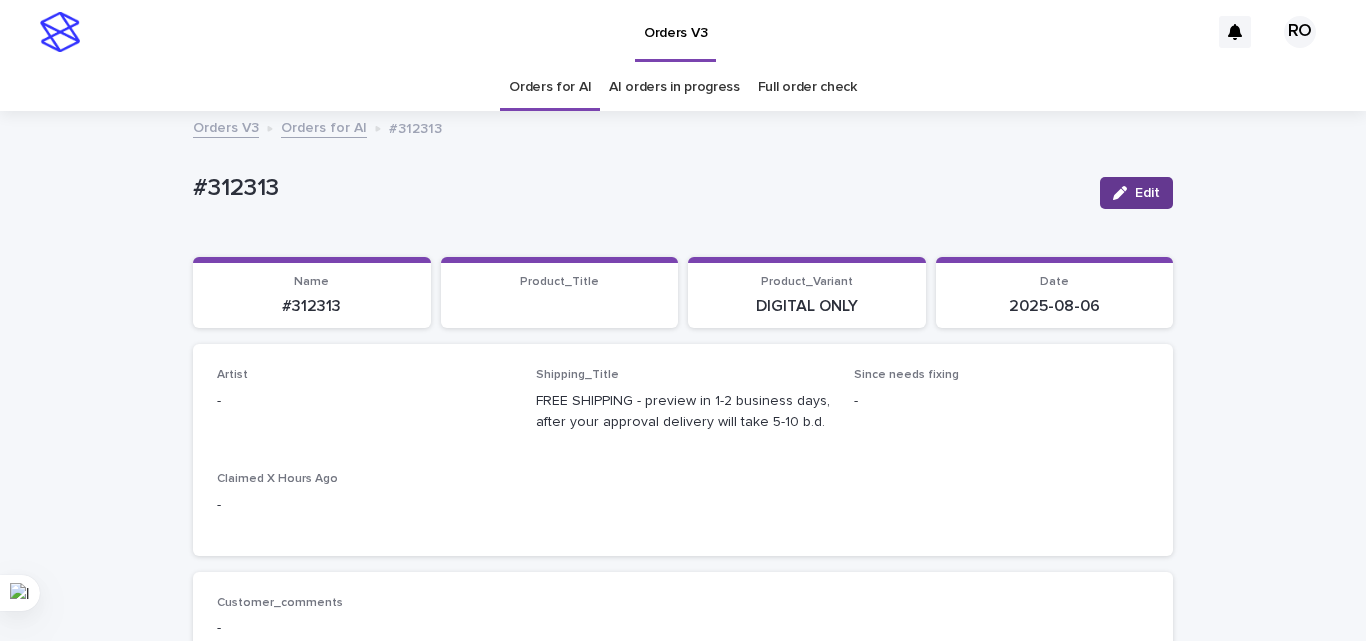 click 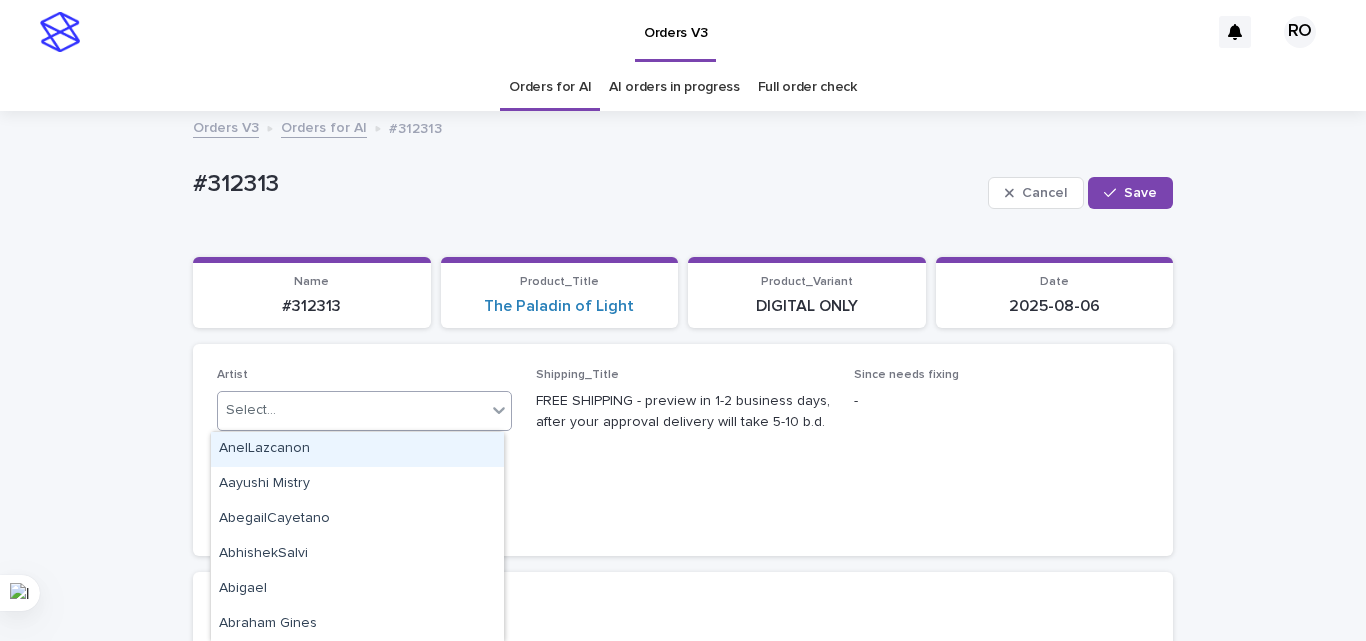 click on "Select..." at bounding box center [352, 410] 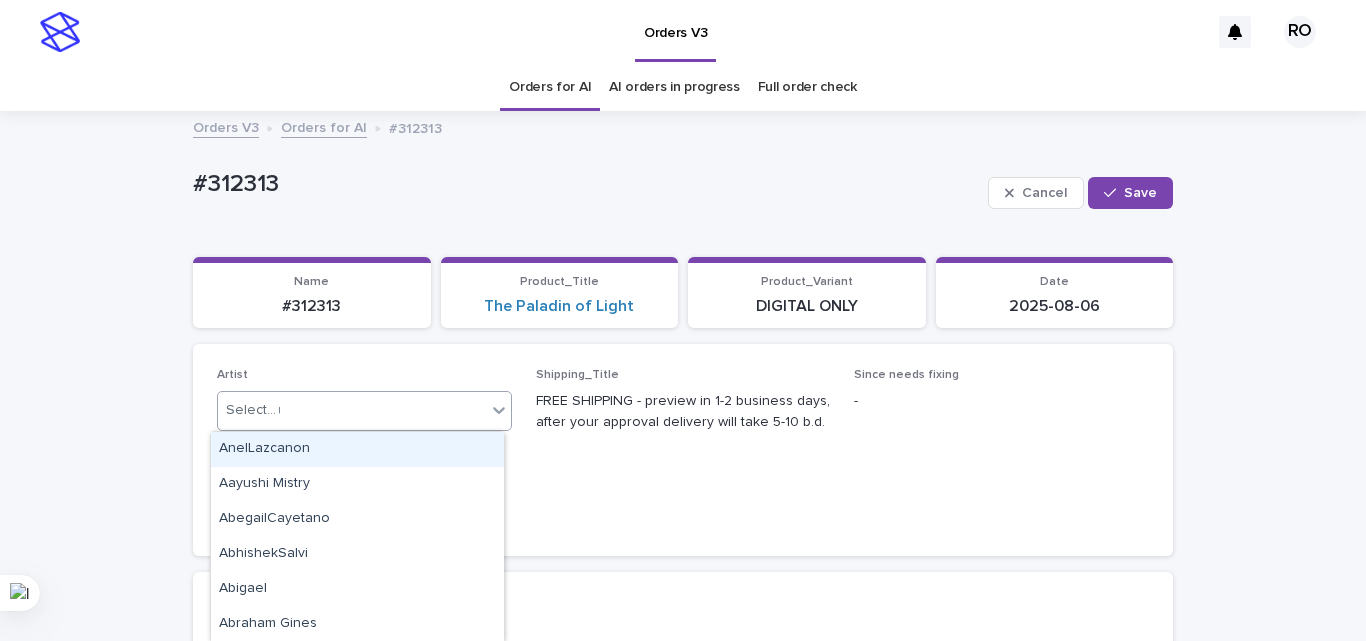 type on "**" 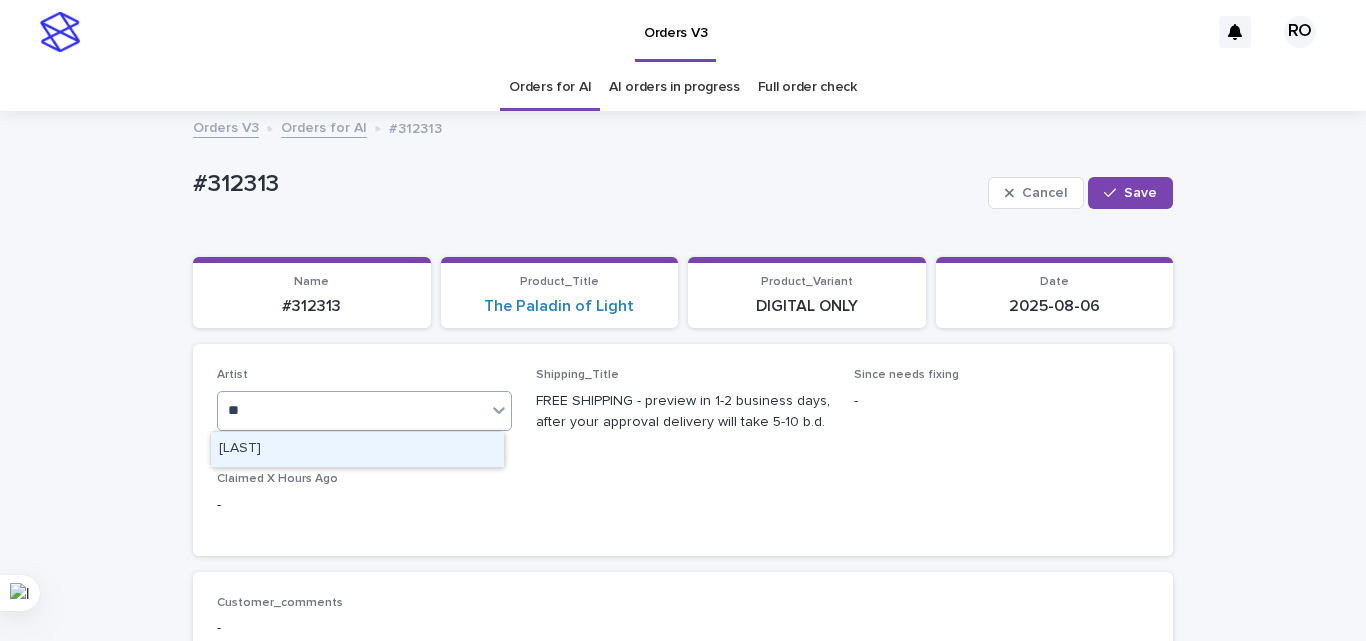 type 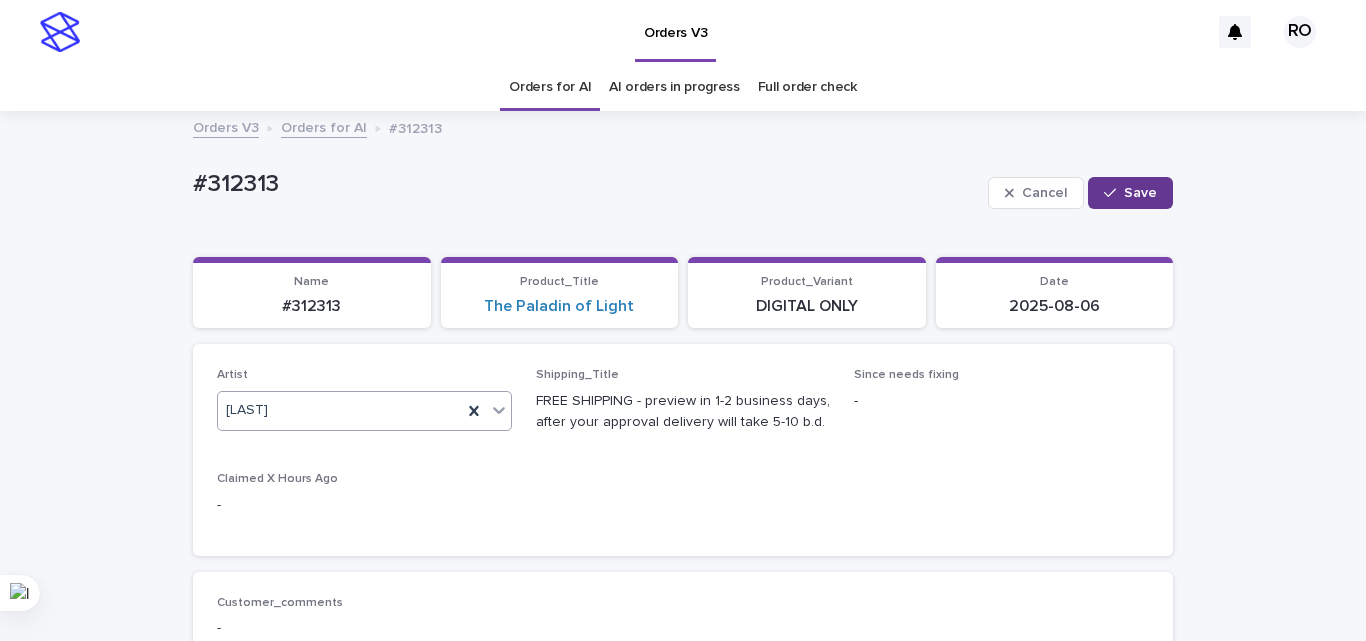 click on "Save" at bounding box center [1130, 193] 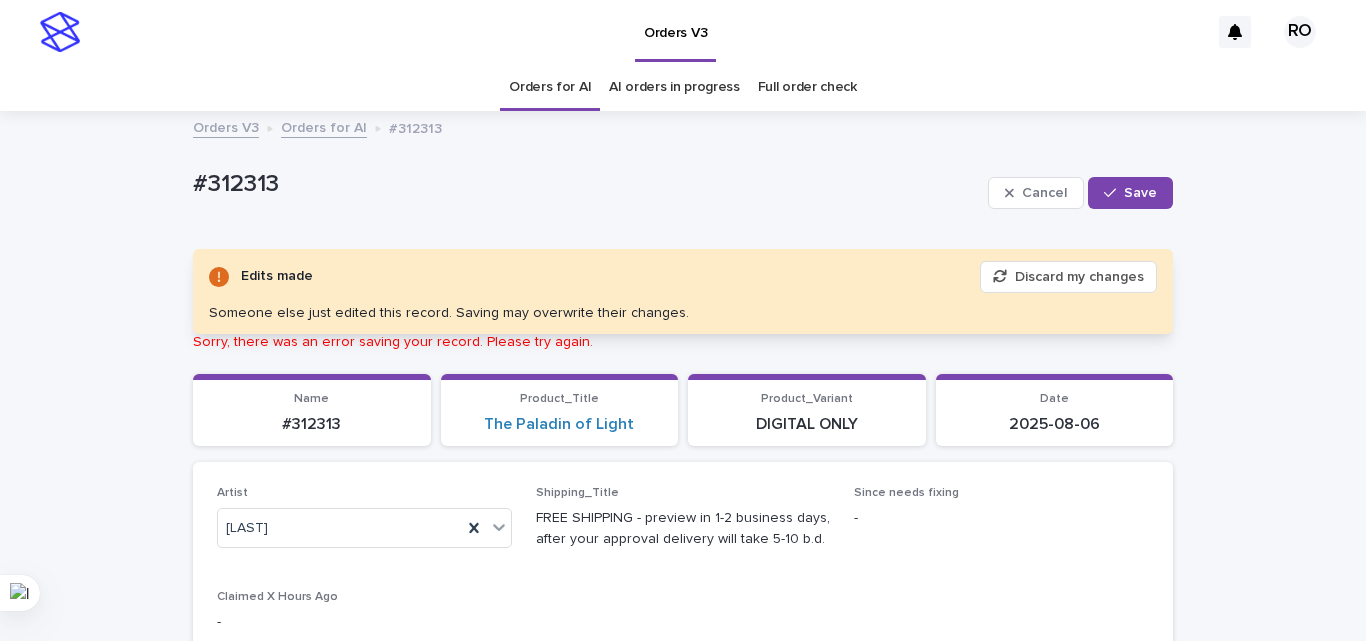 click 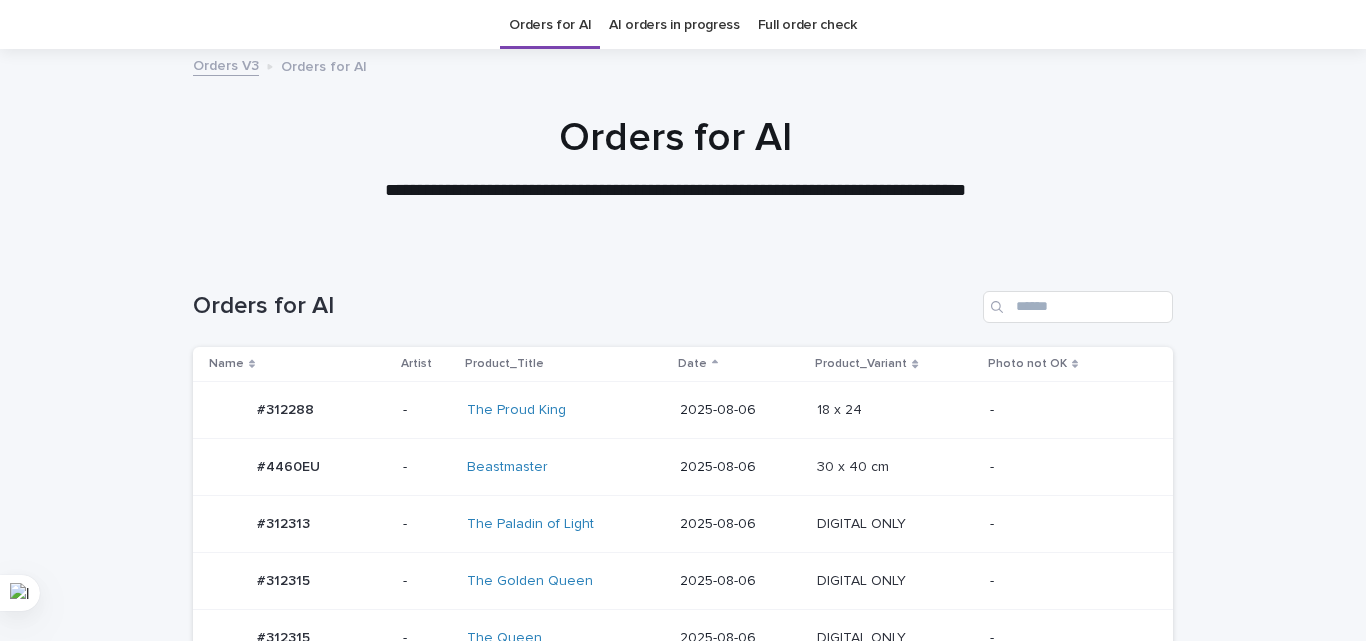 scroll, scrollTop: 64, scrollLeft: 0, axis: vertical 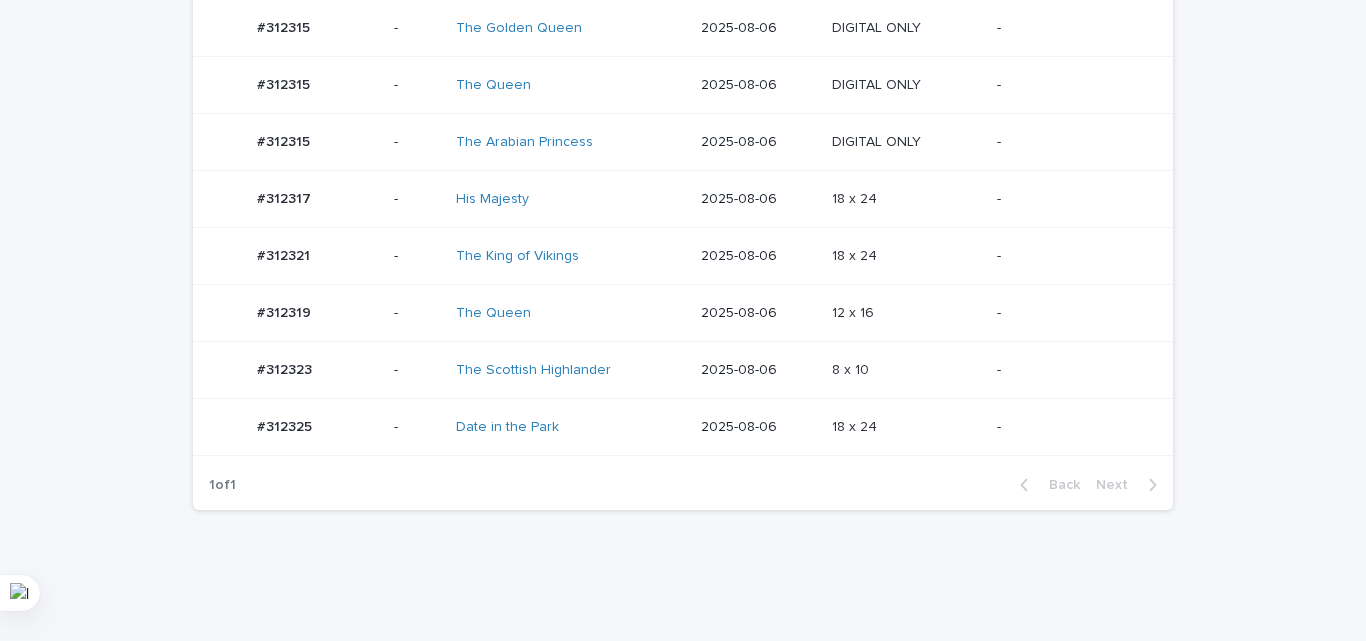 click on "2025-08-06" at bounding box center (759, 370) 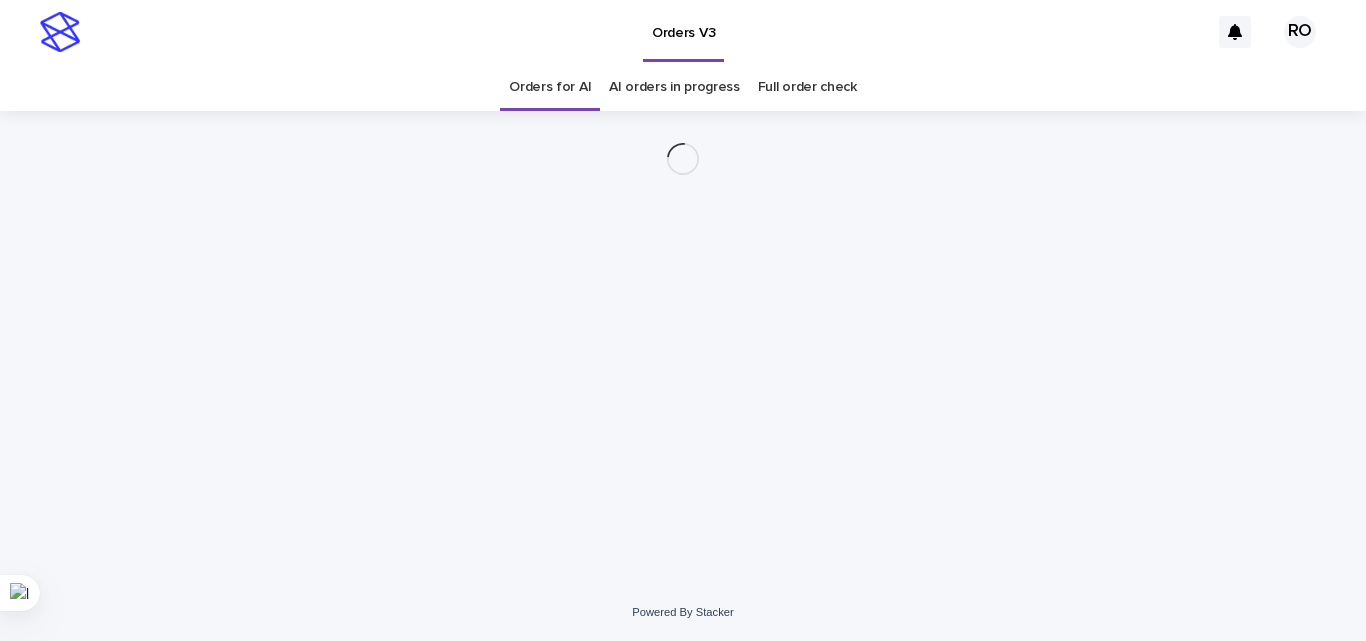 scroll, scrollTop: 0, scrollLeft: 0, axis: both 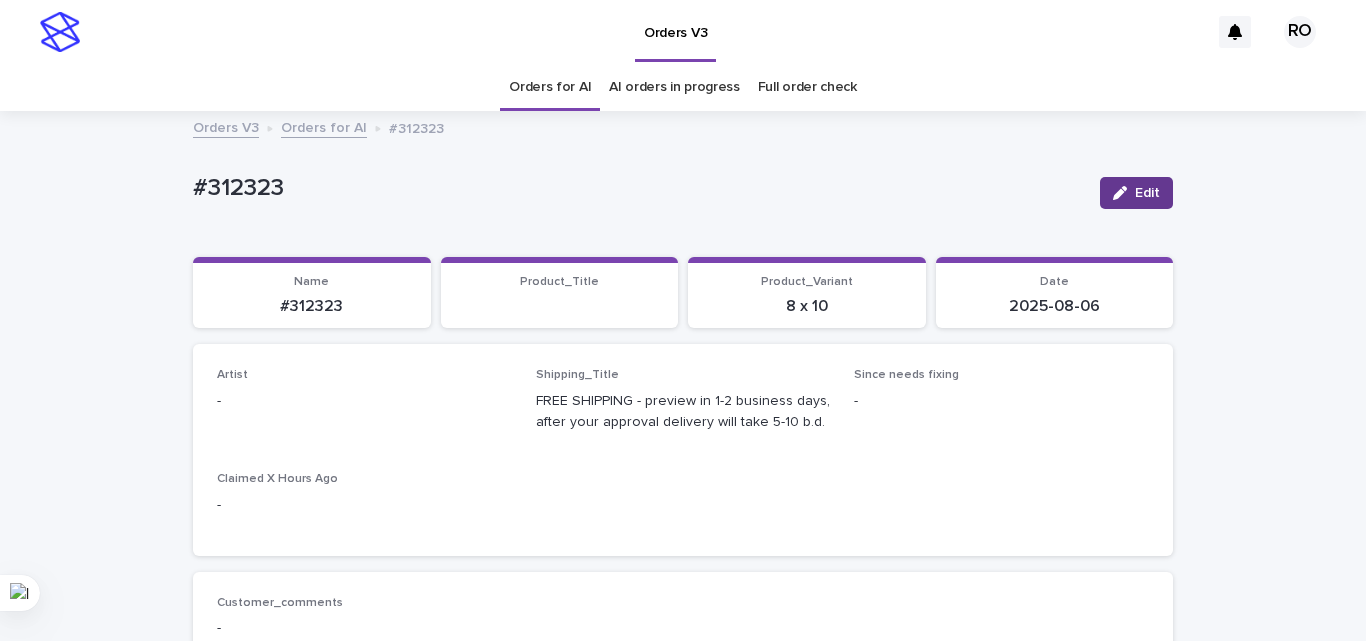 drag, startPoint x: 1129, startPoint y: 189, endPoint x: 183, endPoint y: 386, distance: 966.2945 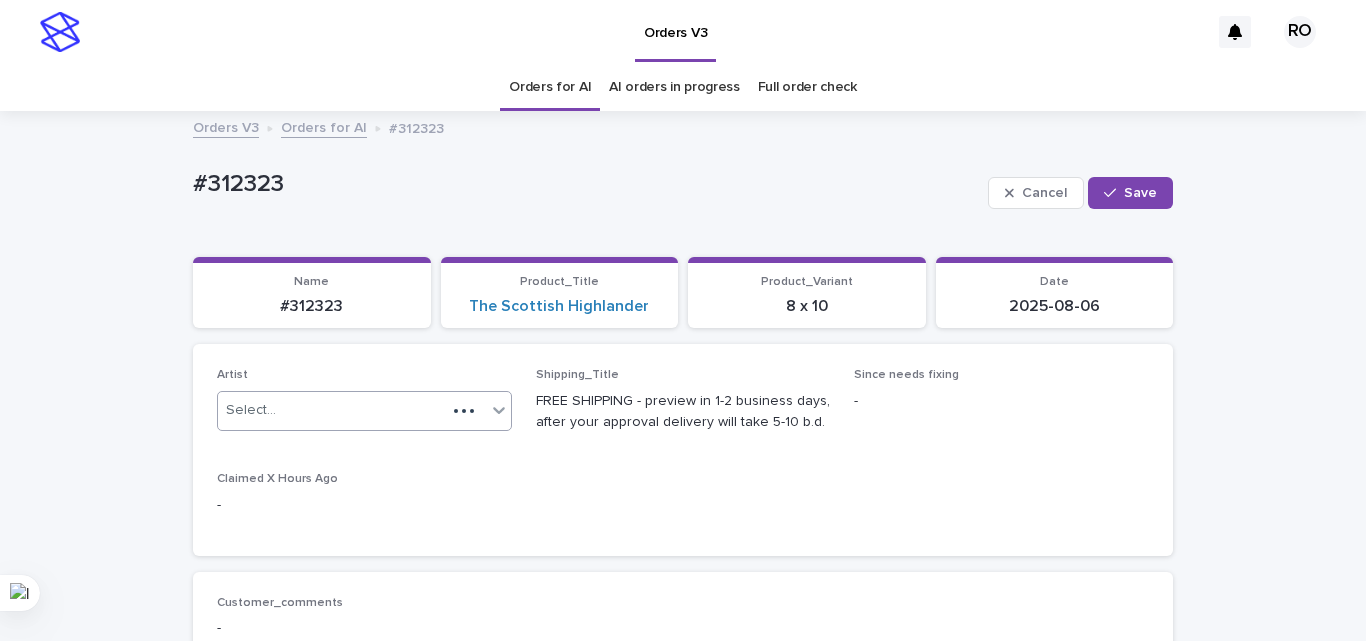 click on "Select..." at bounding box center (332, 410) 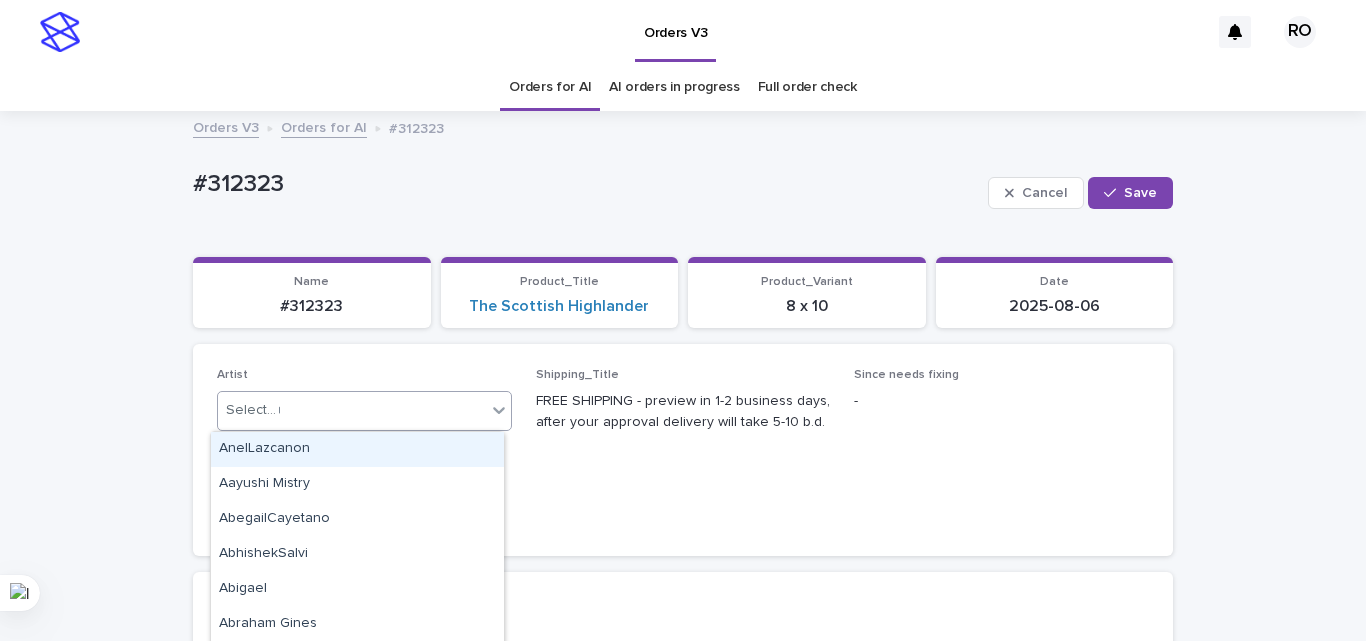 type on "**" 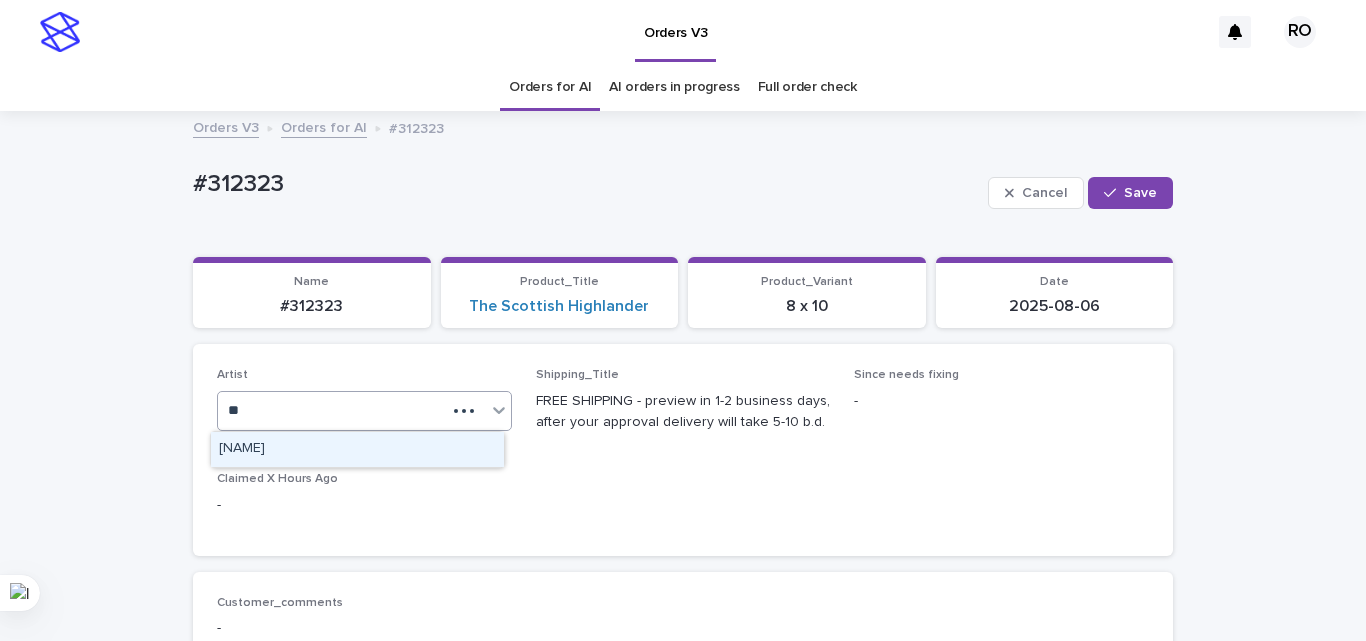 type 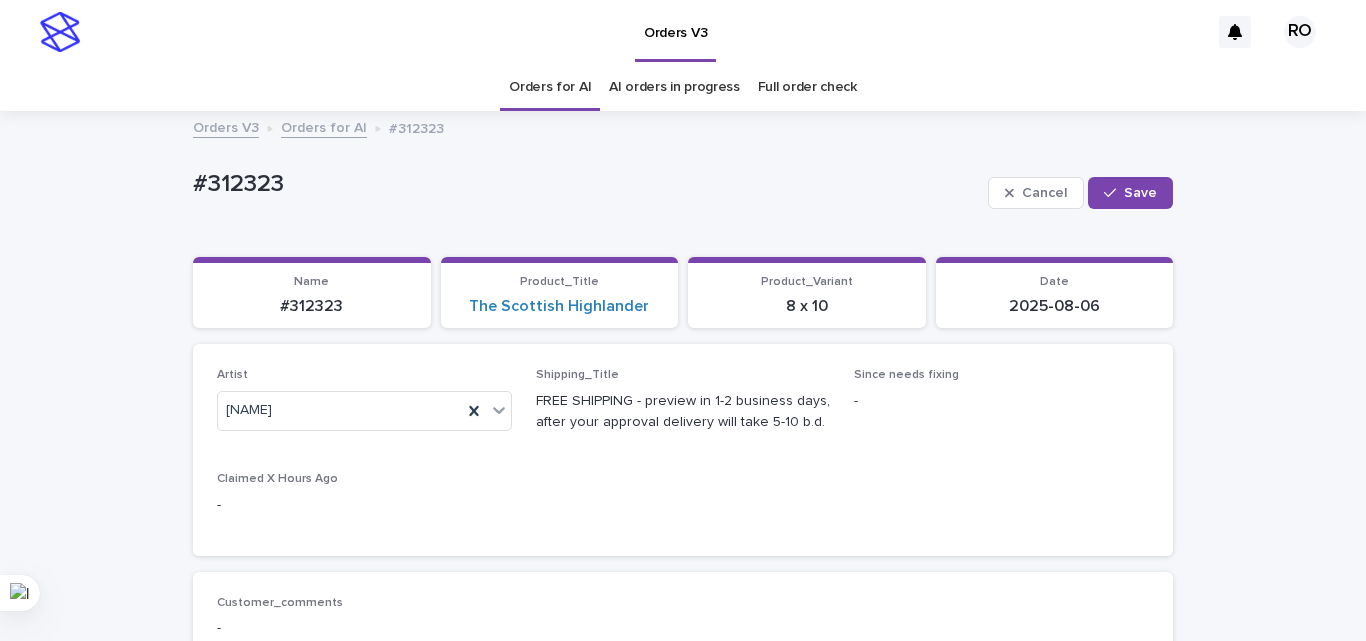 drag, startPoint x: 1131, startPoint y: 195, endPoint x: 462, endPoint y: 5, distance: 695.4574 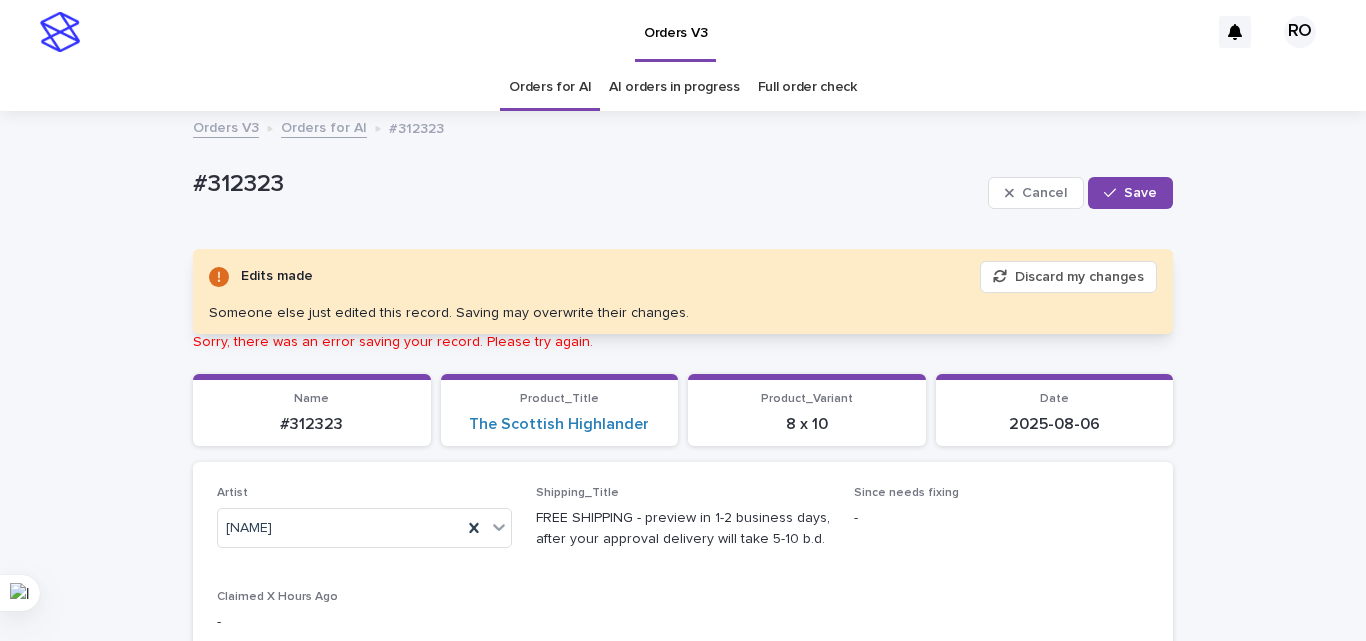 click on "Discard my changes" at bounding box center [1068, 277] 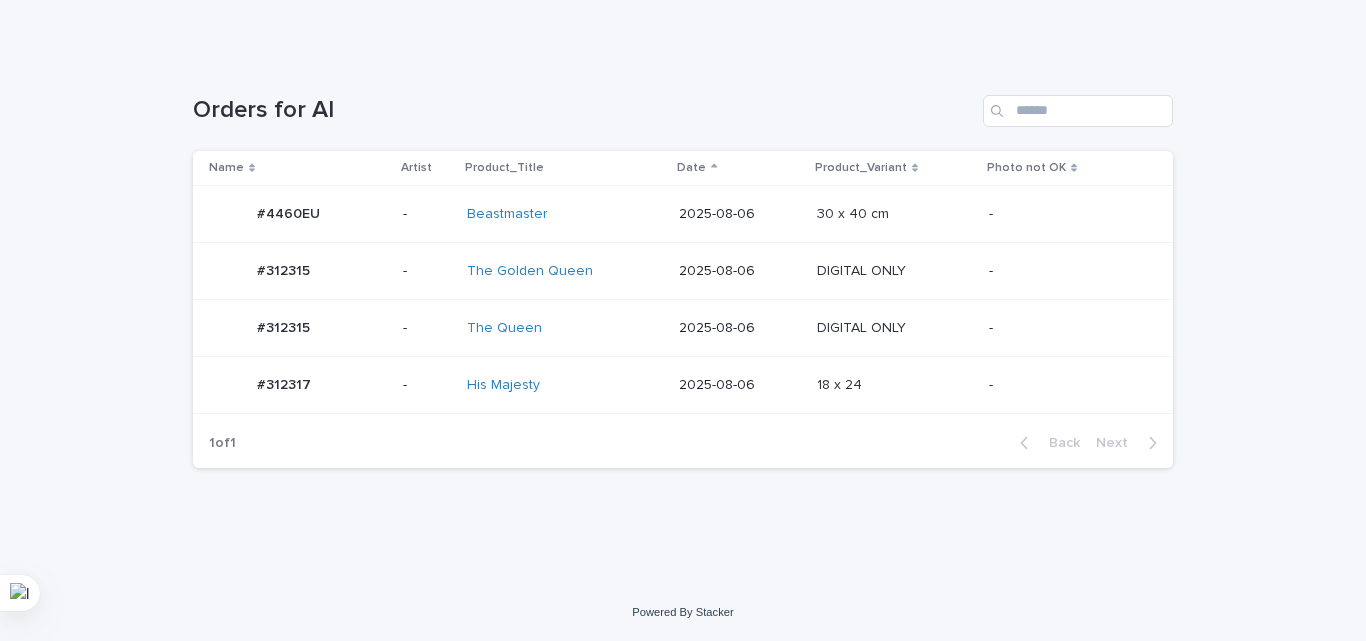 scroll, scrollTop: 258, scrollLeft: 0, axis: vertical 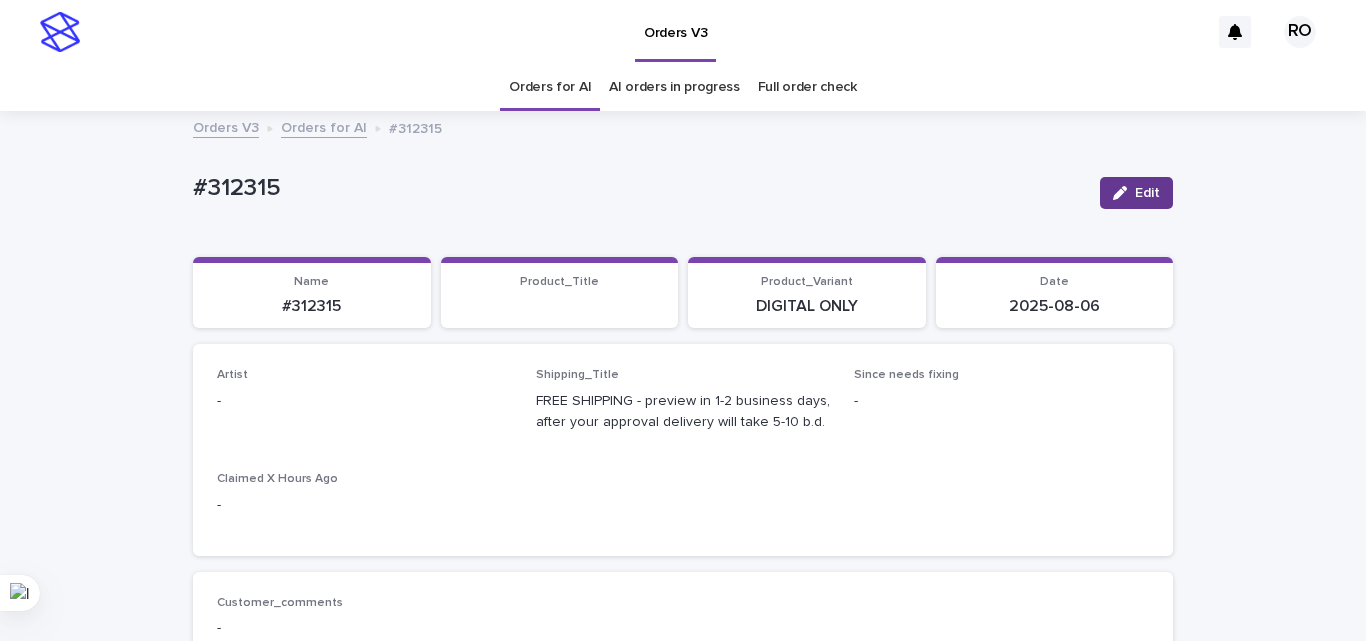 click on "Edit" at bounding box center [1147, 193] 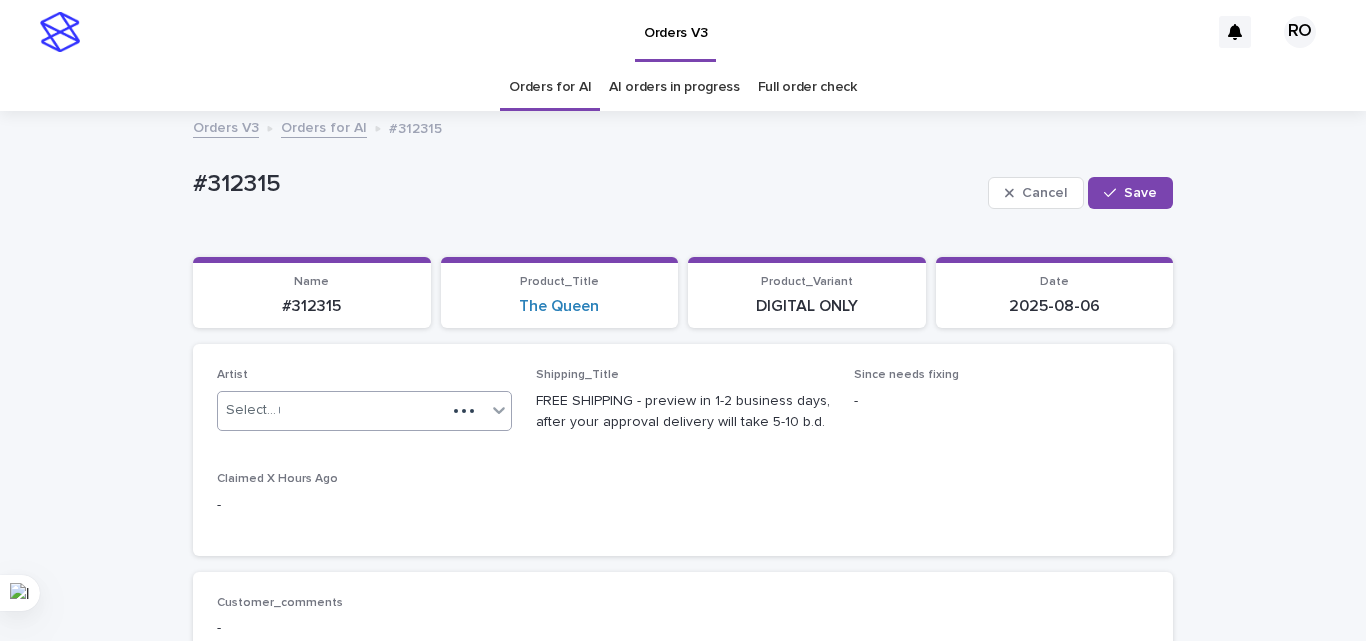click on "Select... *" at bounding box center [332, 410] 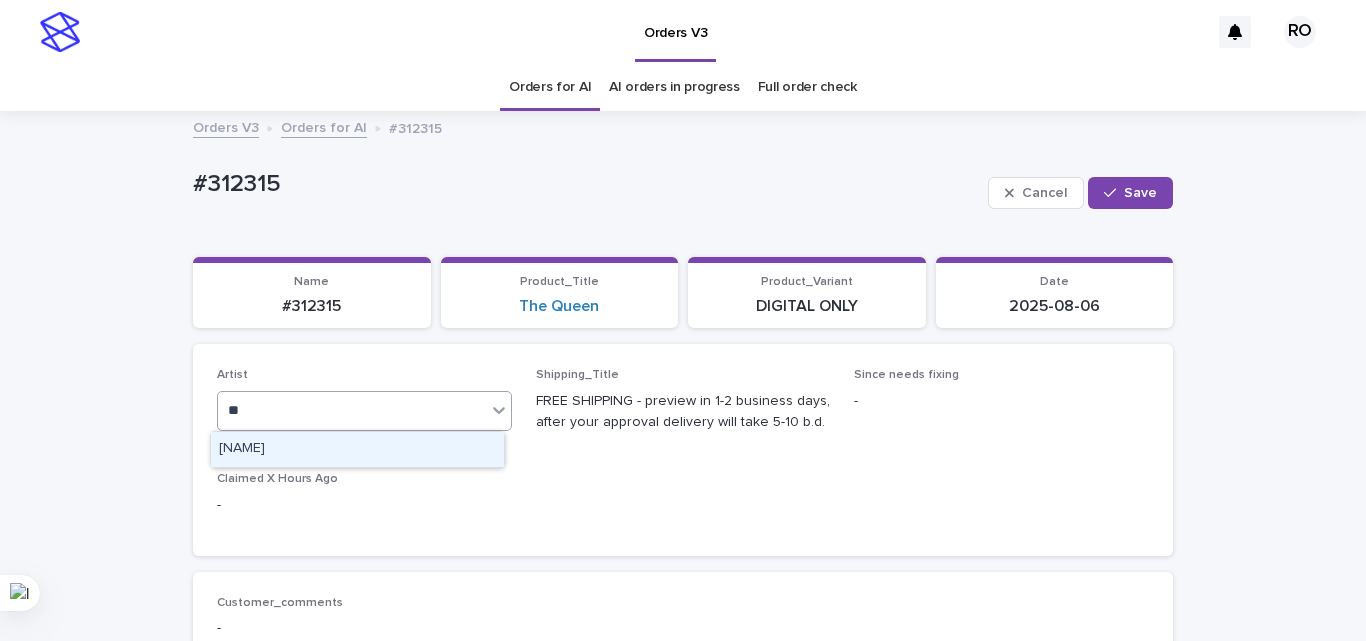 type 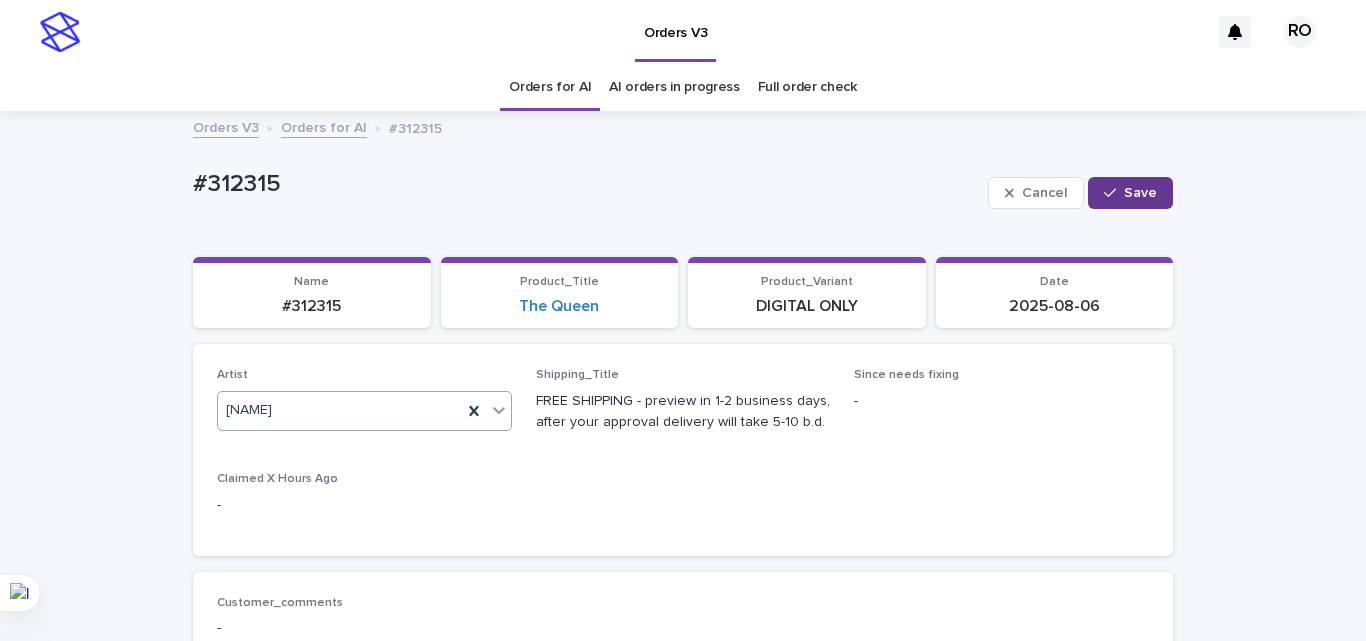 click on "Save" at bounding box center (1140, 193) 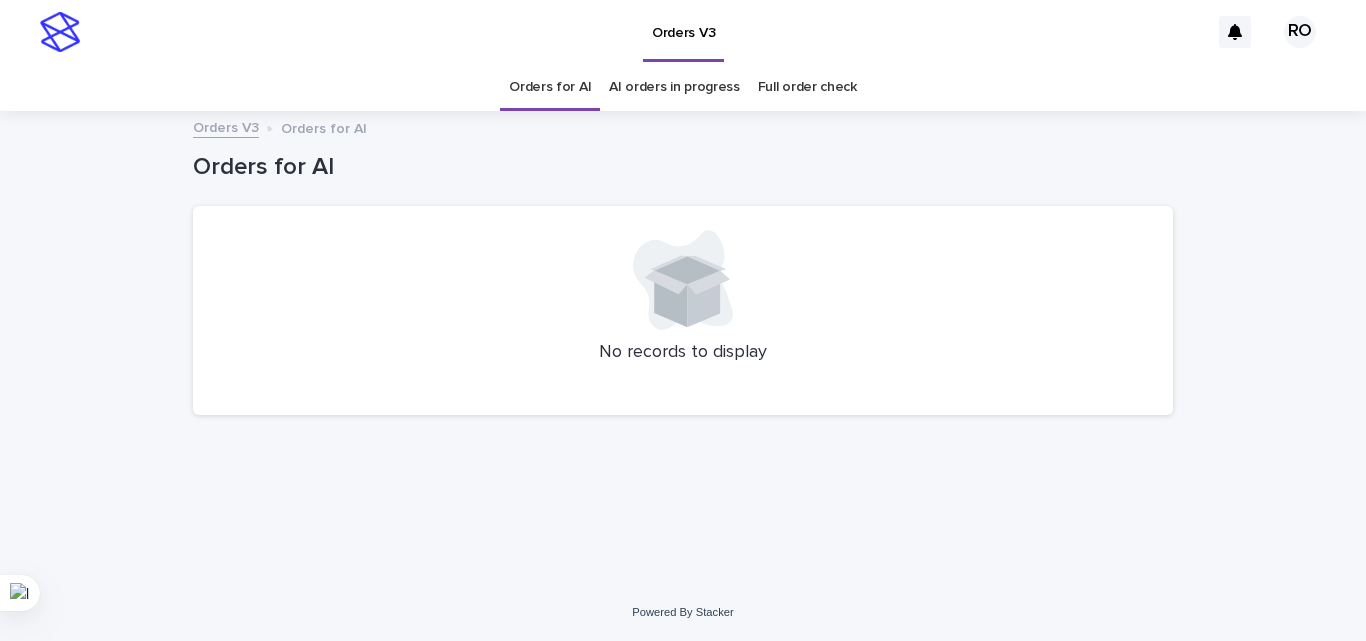 scroll, scrollTop: 0, scrollLeft: 0, axis: both 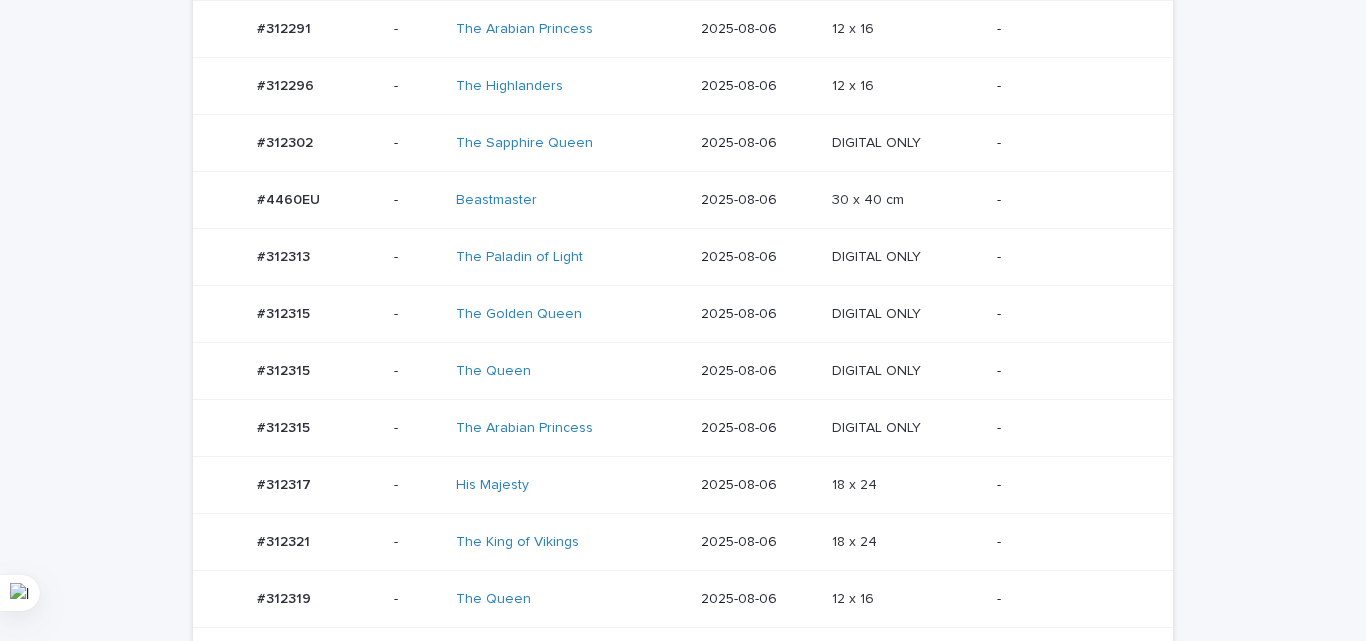 click on "2025-08-06" at bounding box center (759, 314) 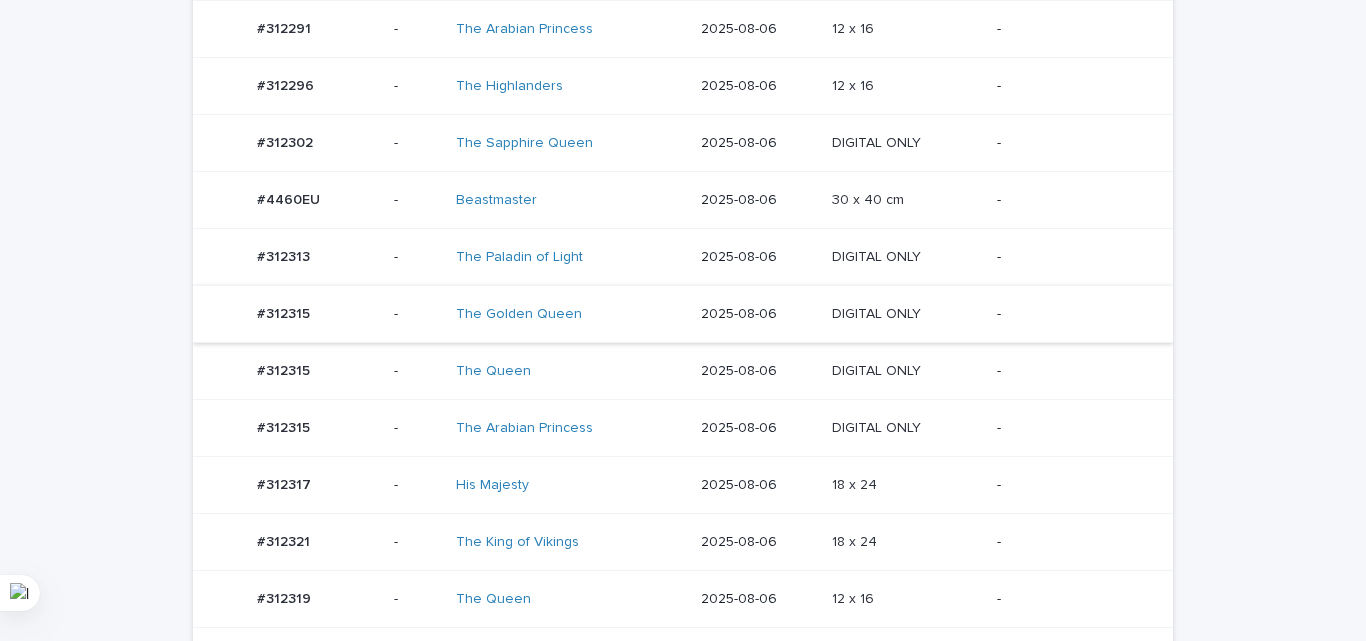 scroll, scrollTop: 0, scrollLeft: 0, axis: both 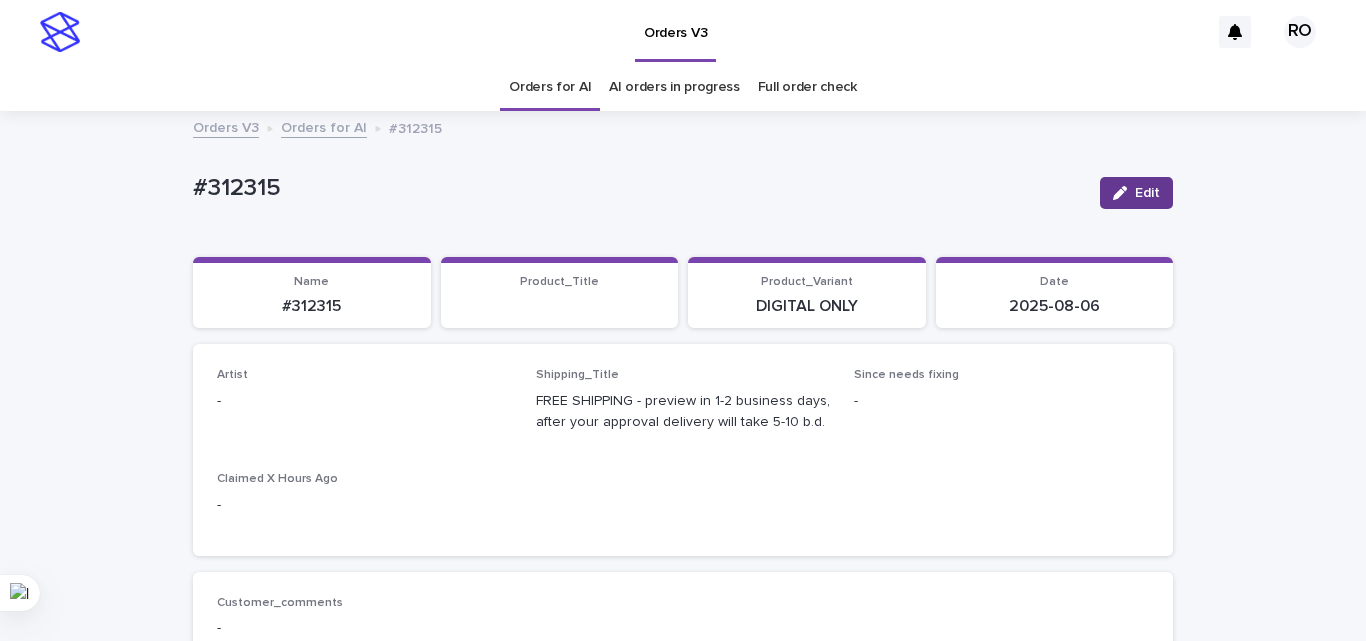 click 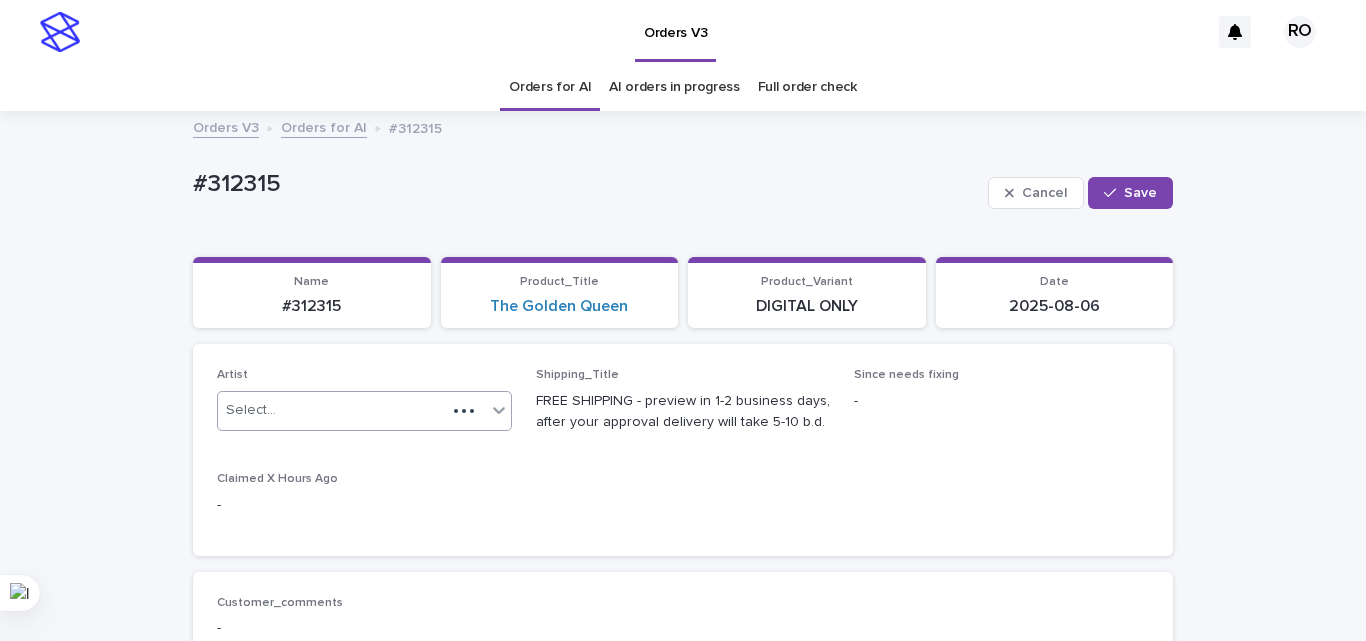 click on "Select..." at bounding box center [332, 410] 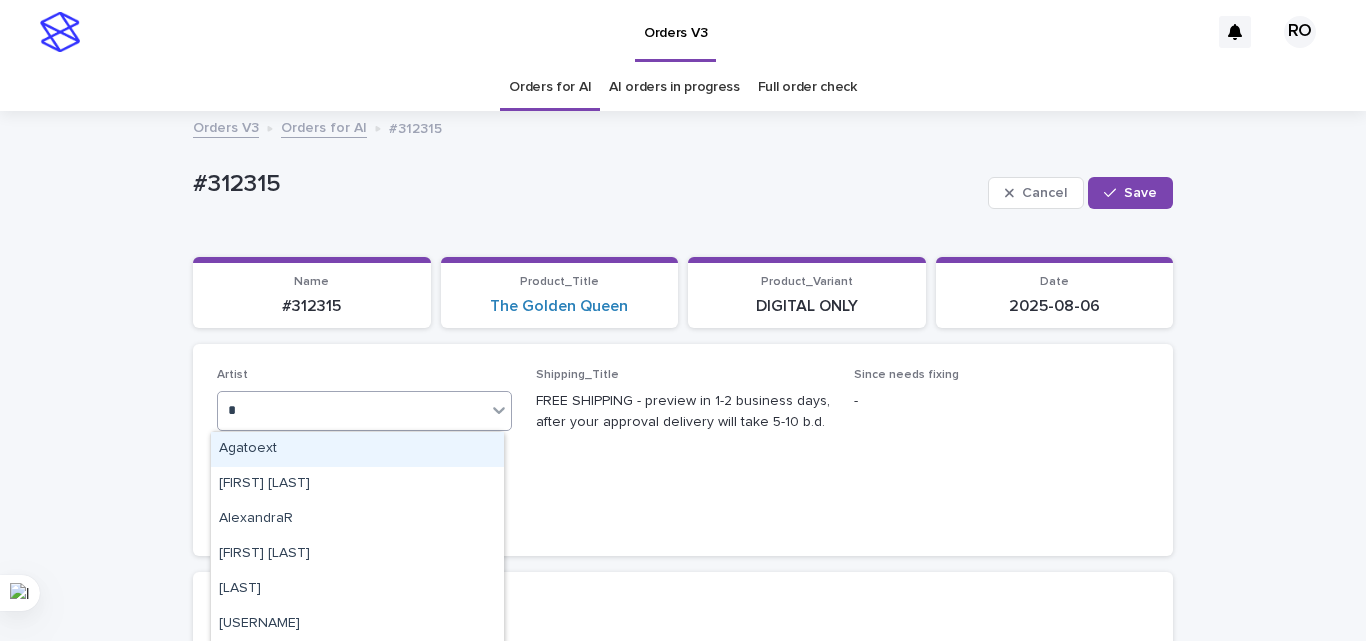 type on "**" 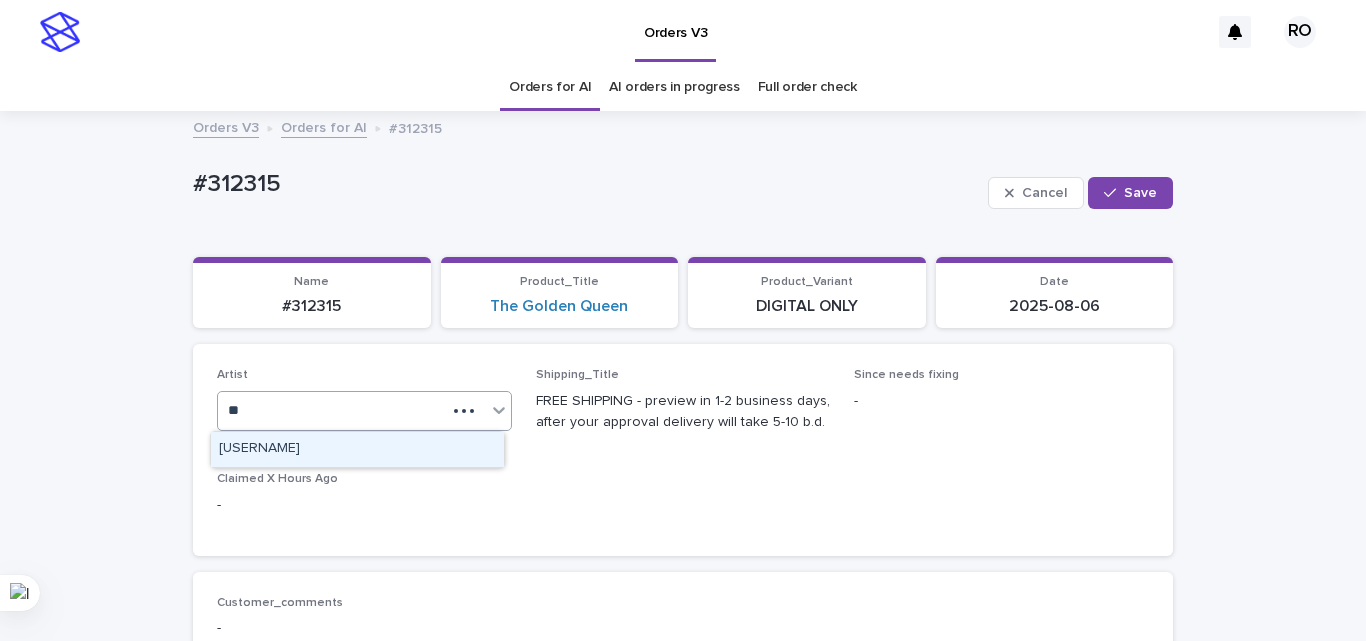 type 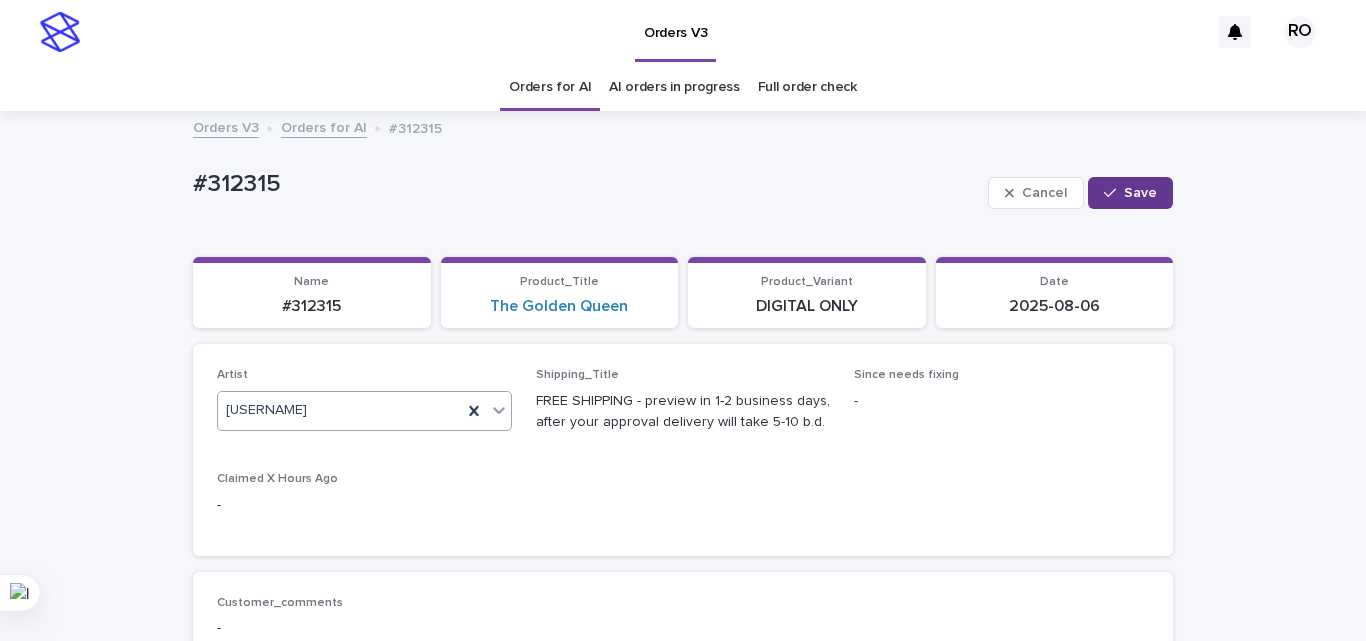 click on "Save" at bounding box center [1130, 193] 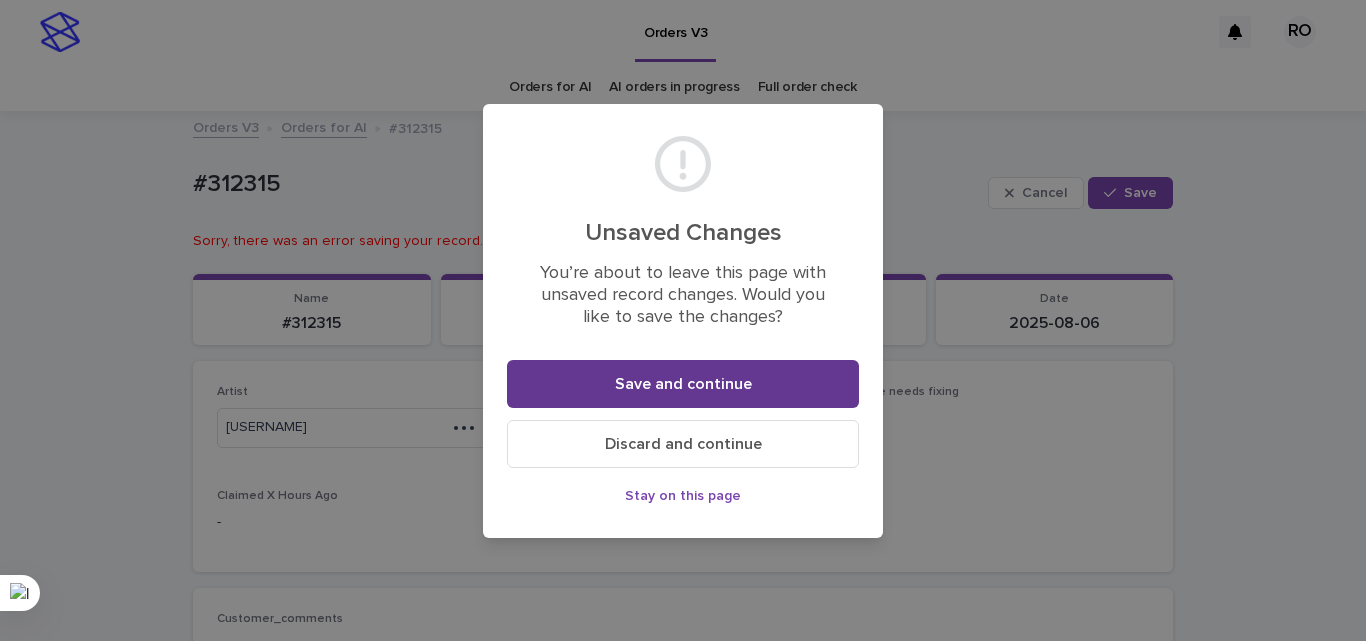 click on "Save and continue" at bounding box center (683, 384) 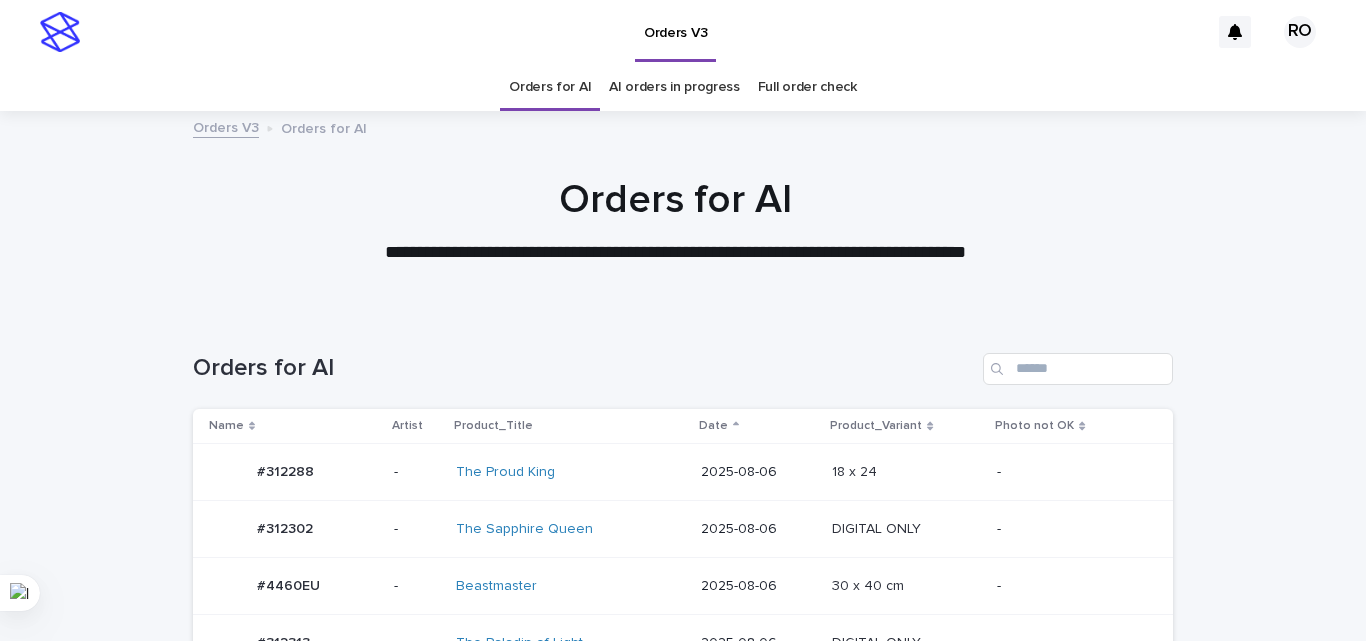 scroll, scrollTop: 0, scrollLeft: 0, axis: both 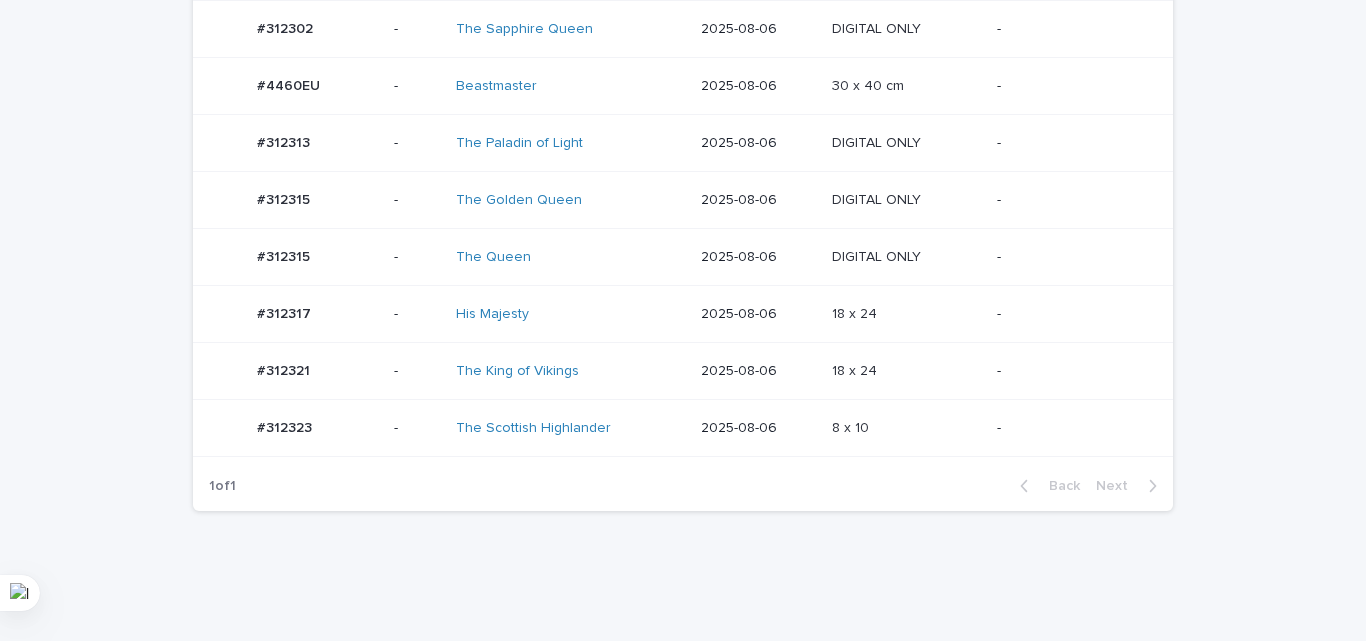click on "18 x 24 18 x 24" at bounding box center (906, 371) 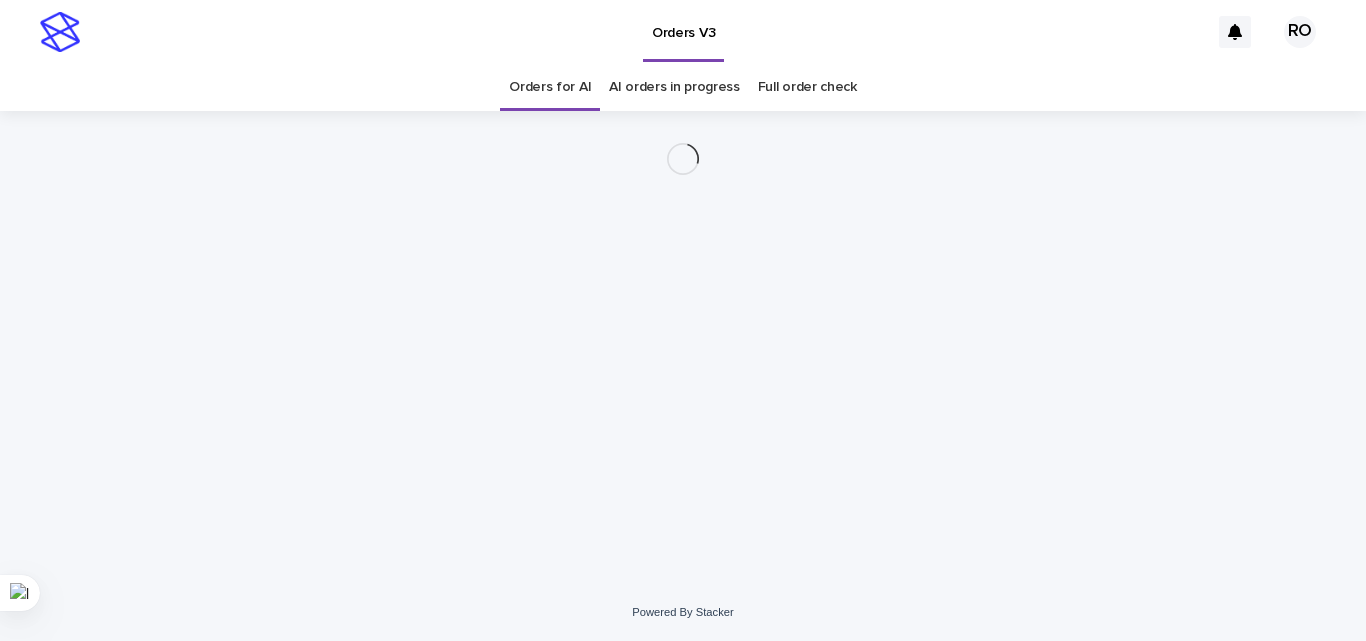 scroll, scrollTop: 0, scrollLeft: 0, axis: both 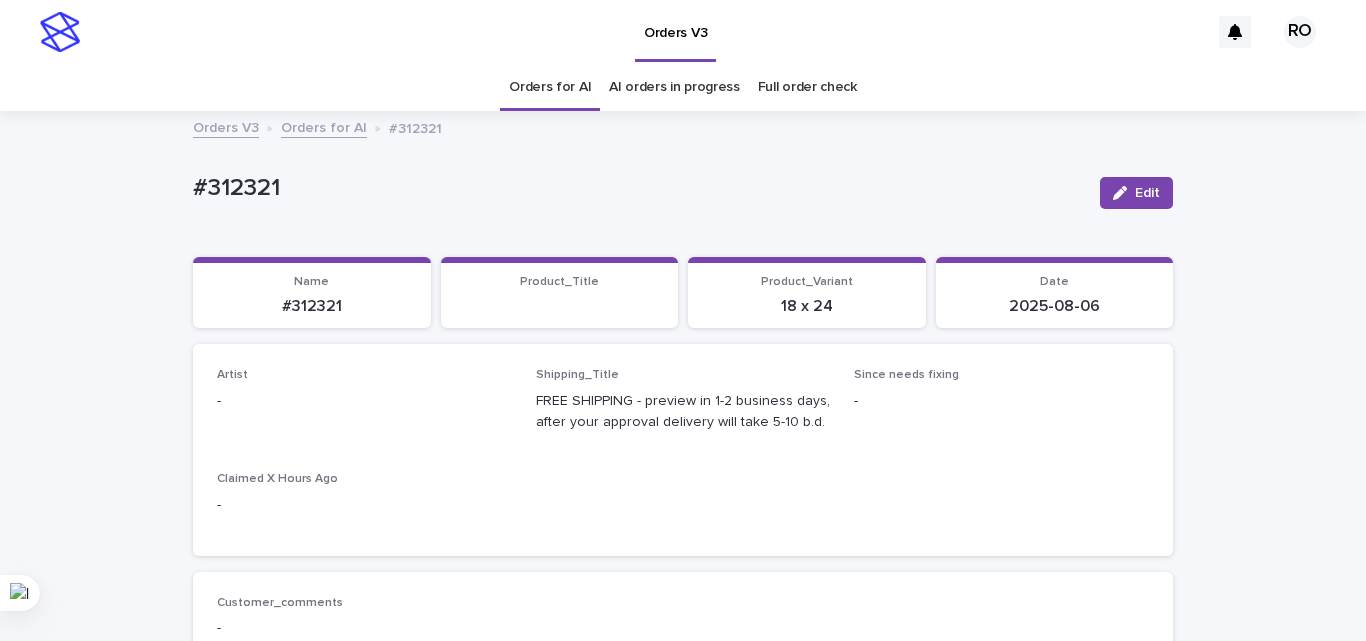 click on "Edit" at bounding box center [1136, 193] 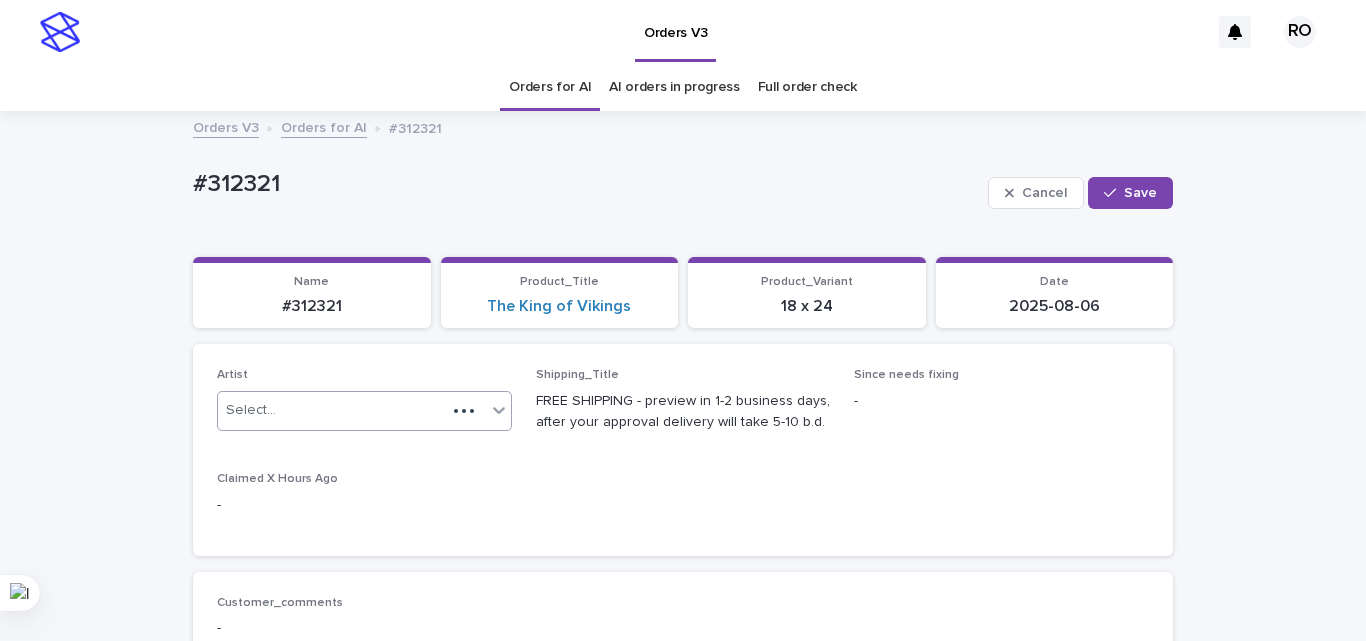 click on "Select..." at bounding box center [332, 410] 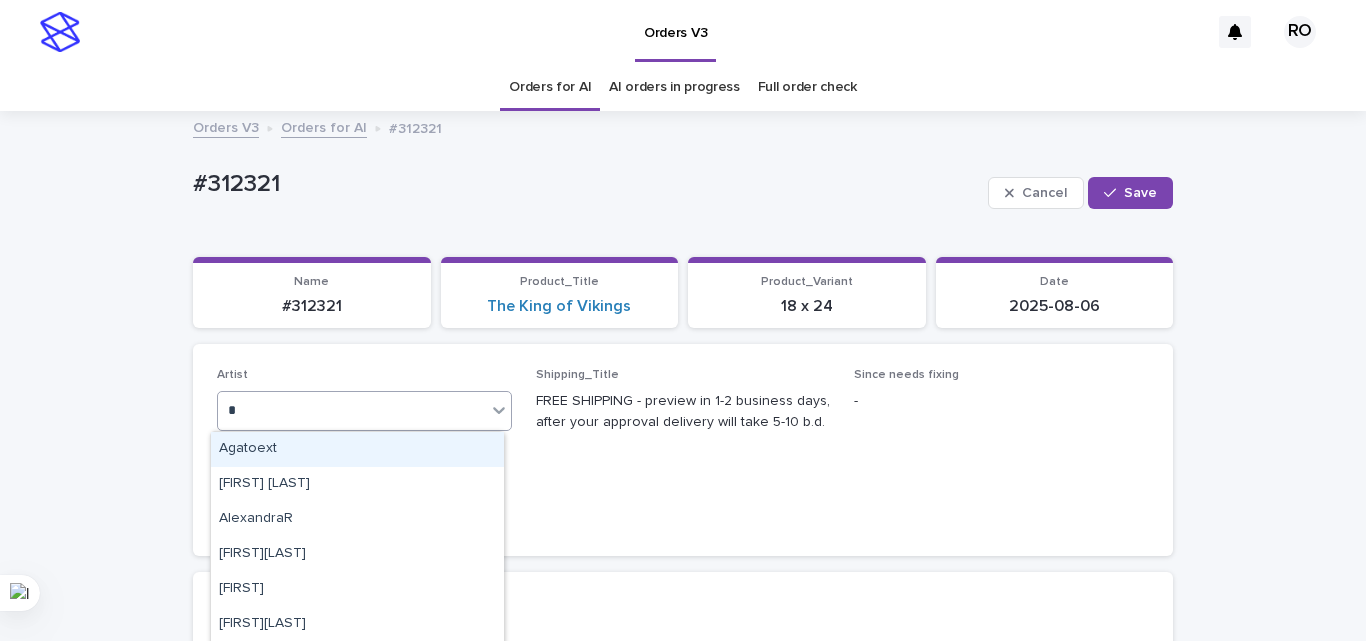 type on "**" 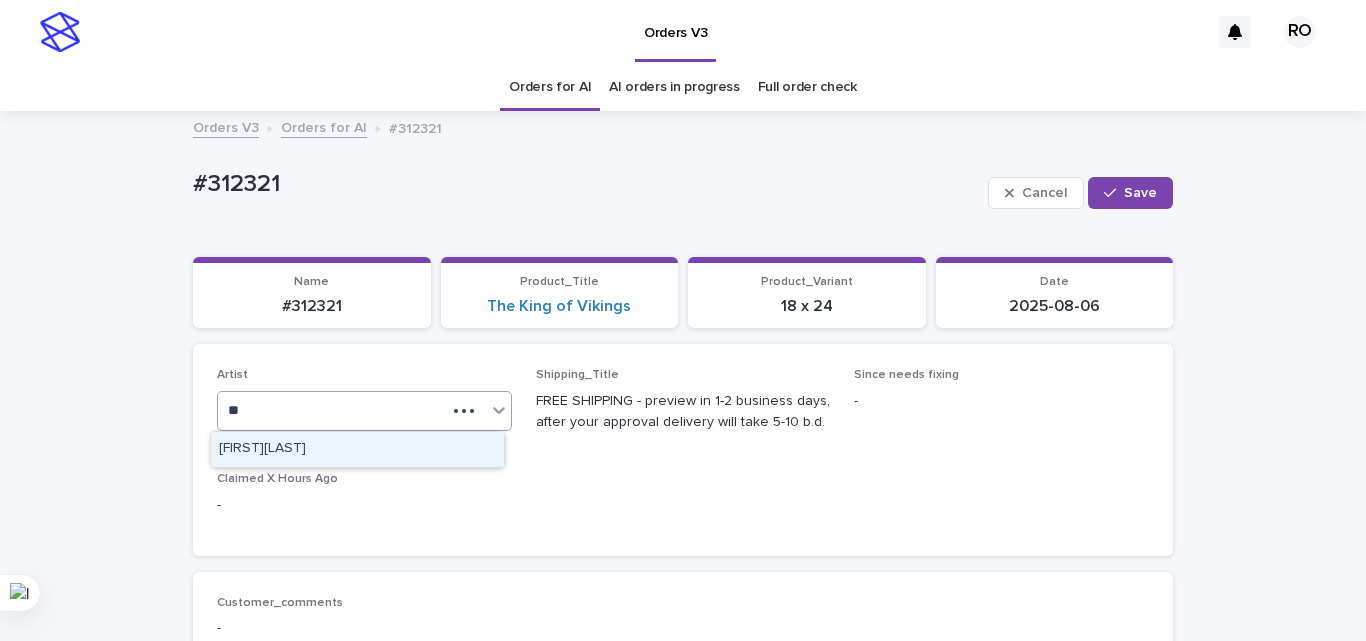 type 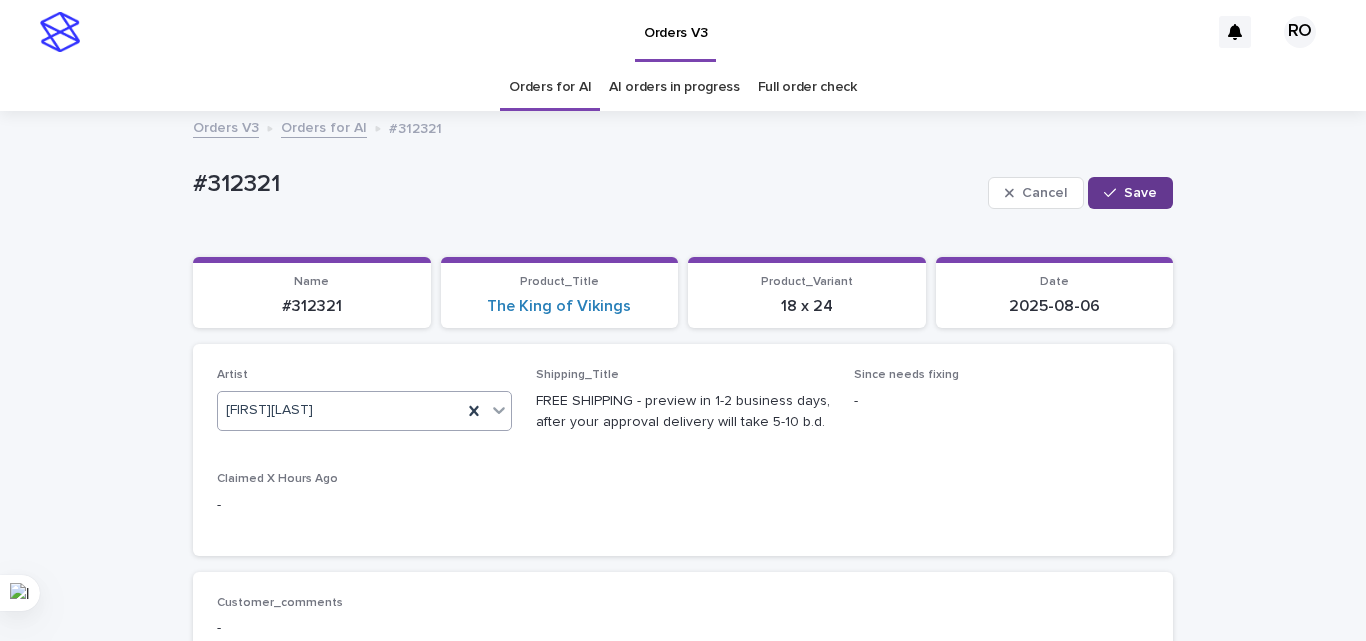 click 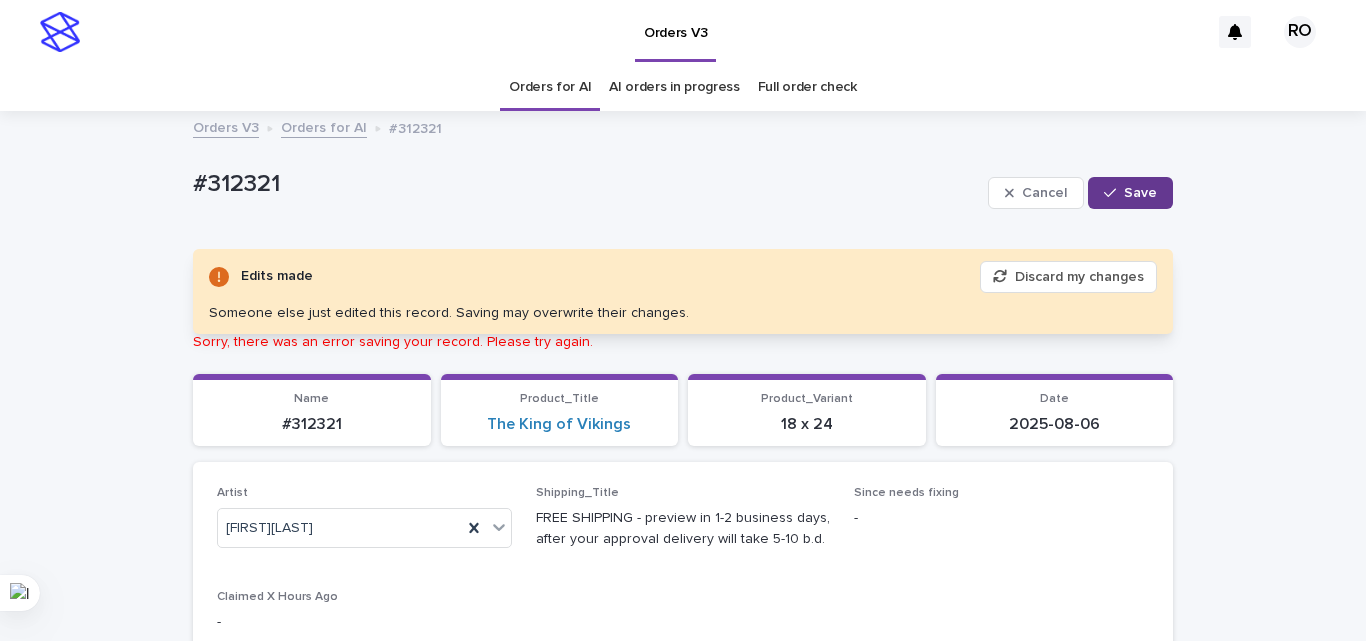 click on "Discard my changes" at bounding box center [1068, 277] 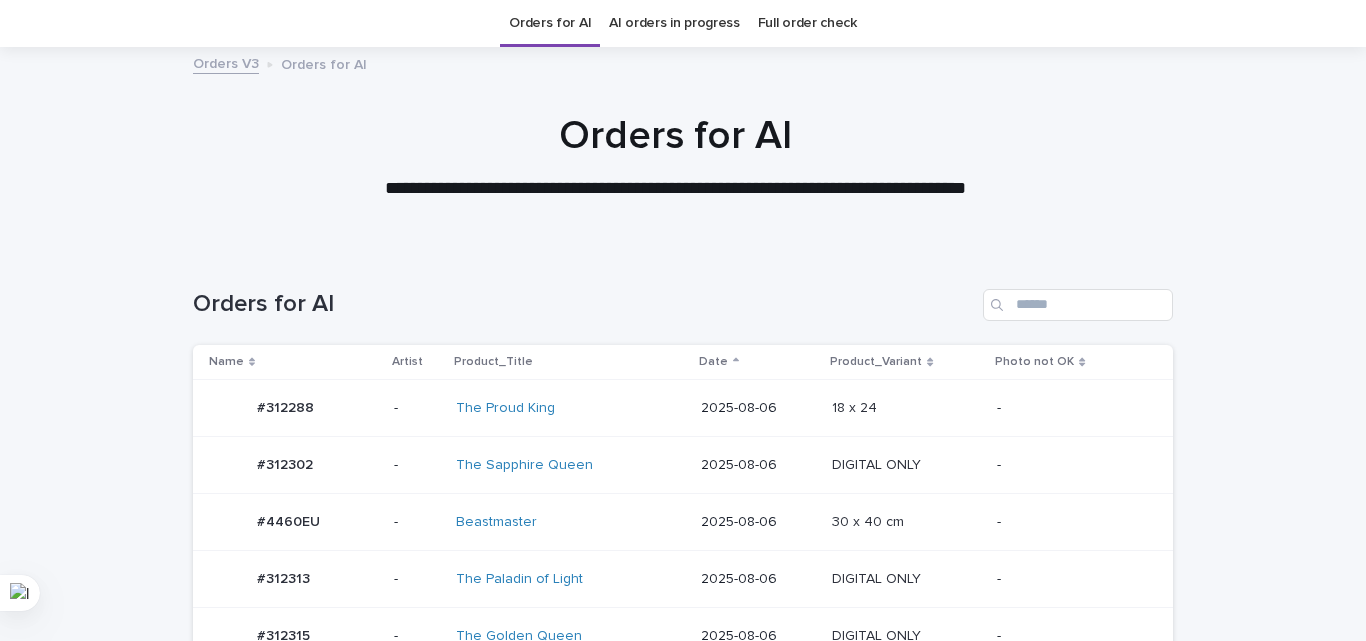 scroll, scrollTop: 170, scrollLeft: 0, axis: vertical 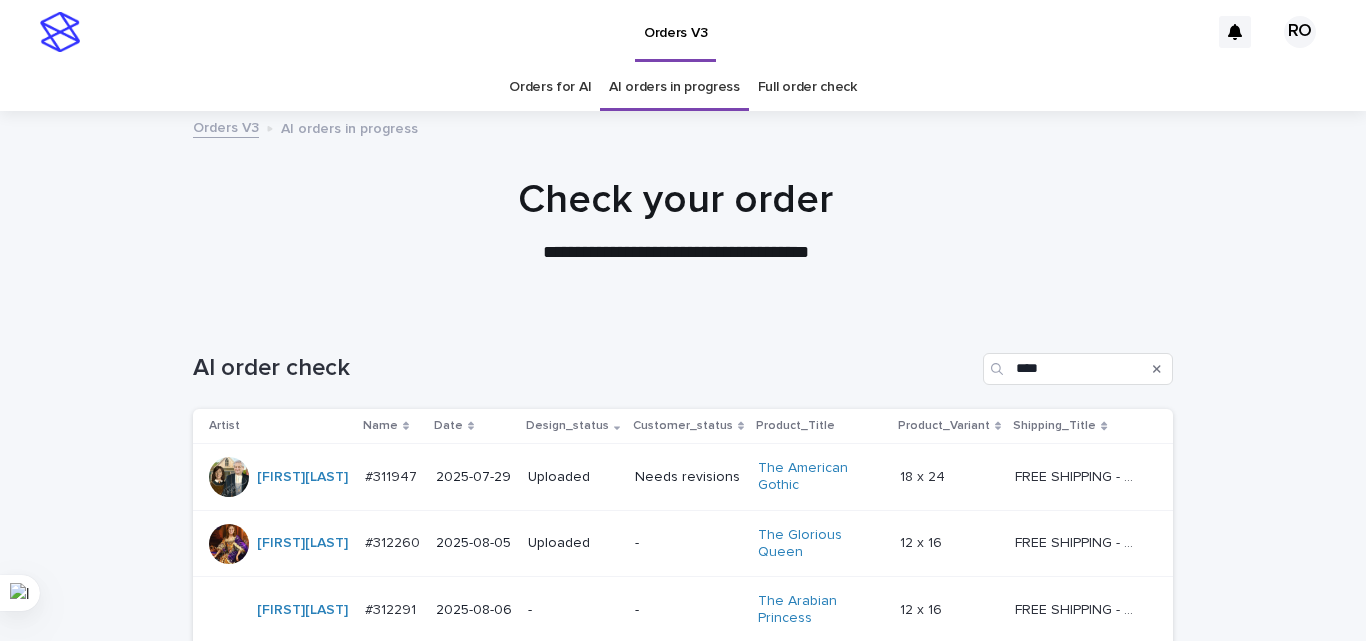 click at bounding box center (675, 212) 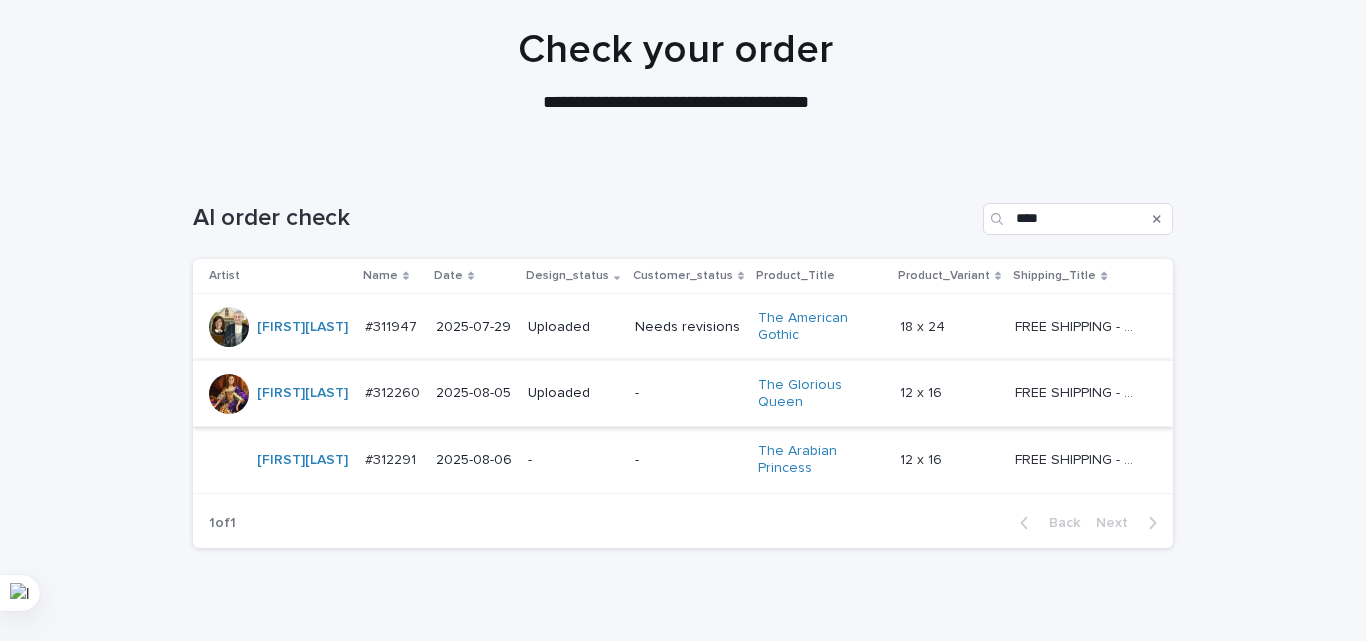 scroll, scrollTop: 120, scrollLeft: 0, axis: vertical 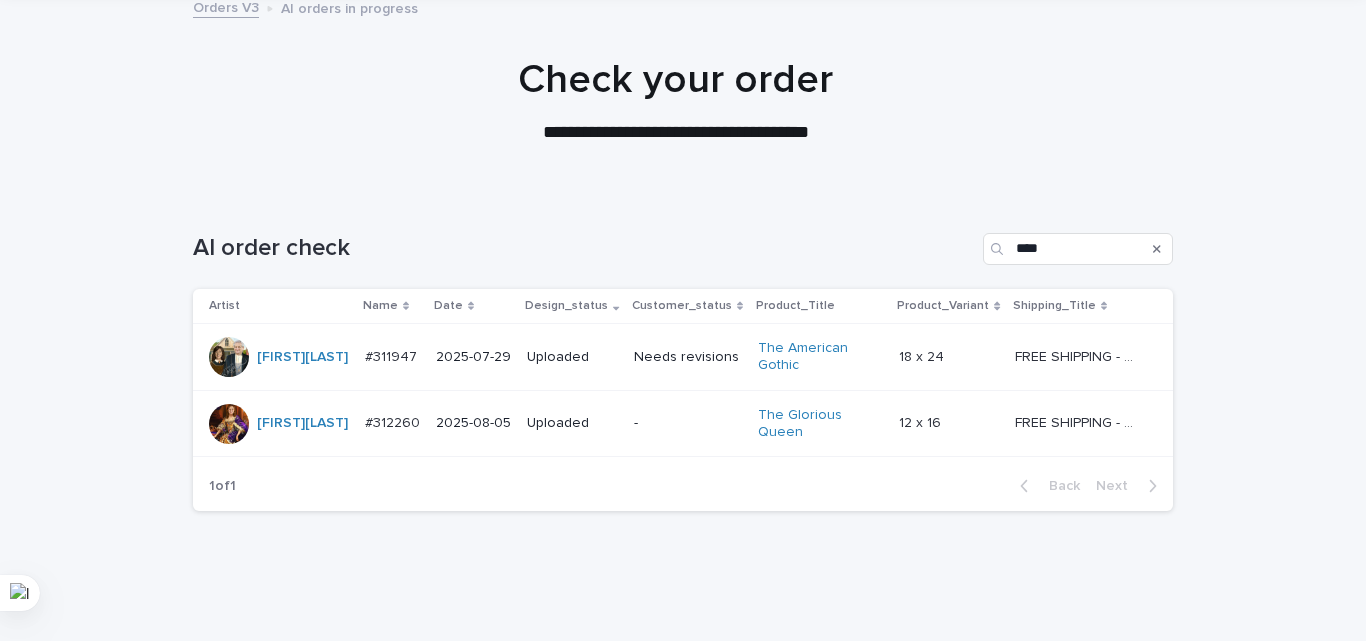 drag, startPoint x: 141, startPoint y: 125, endPoint x: 166, endPoint y: 113, distance: 27.730848 